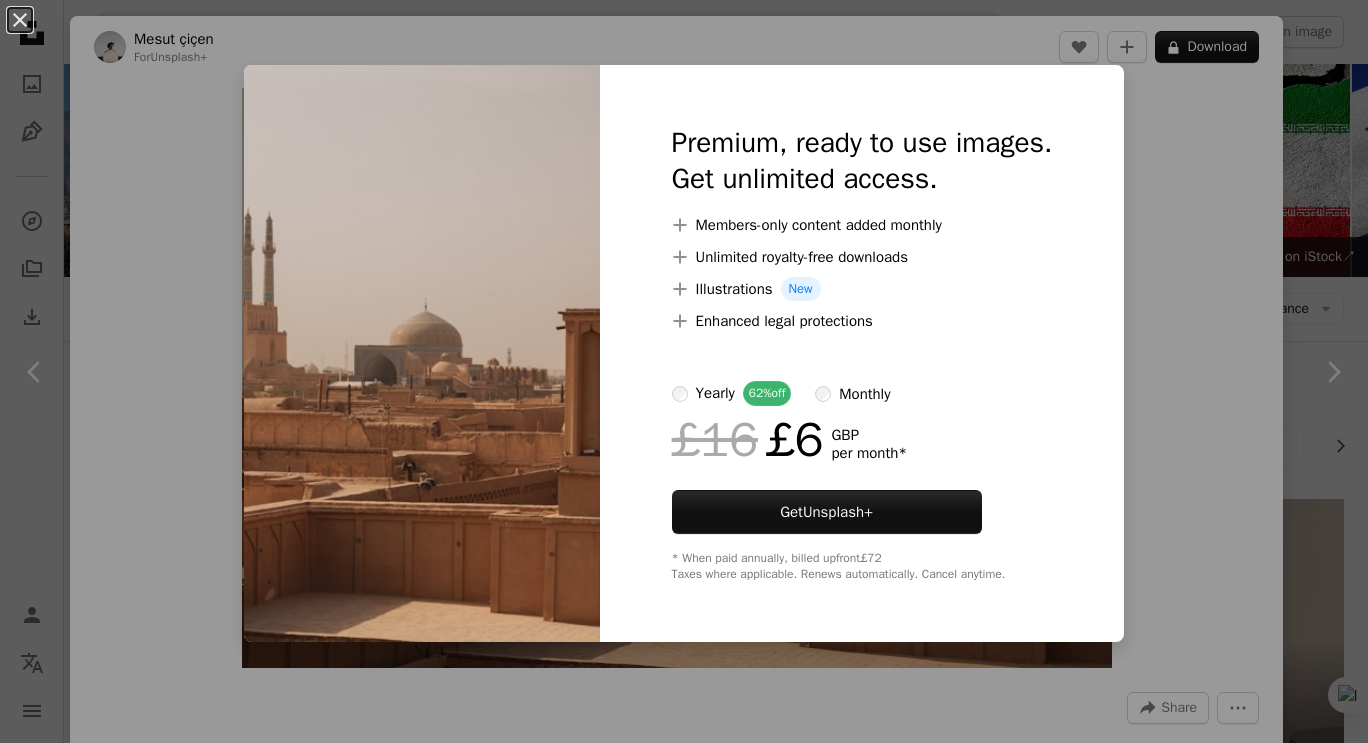 scroll, scrollTop: 1000, scrollLeft: 0, axis: vertical 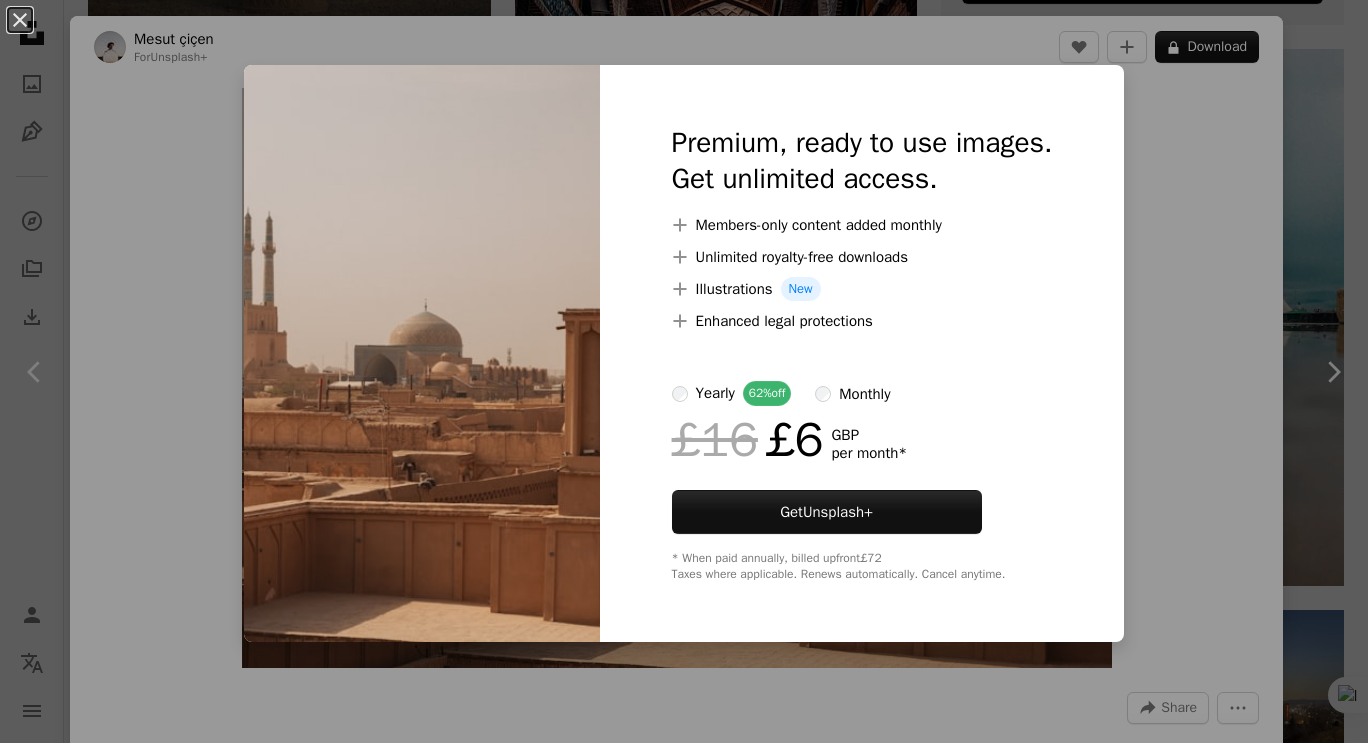 click on "An X shape Premium, ready to use images. Get unlimited access. A plus sign Members-only content added monthly A plus sign Unlimited royalty-free downloads A plus sign Illustrations  New A plus sign Enhanced legal protections yearly 62%  off monthly £16   £6 GBP per month * Get  Unsplash+ * When paid annually, billed upfront  £72 Taxes where applicable. Renews automatically. Cancel anytime." at bounding box center [684, 371] 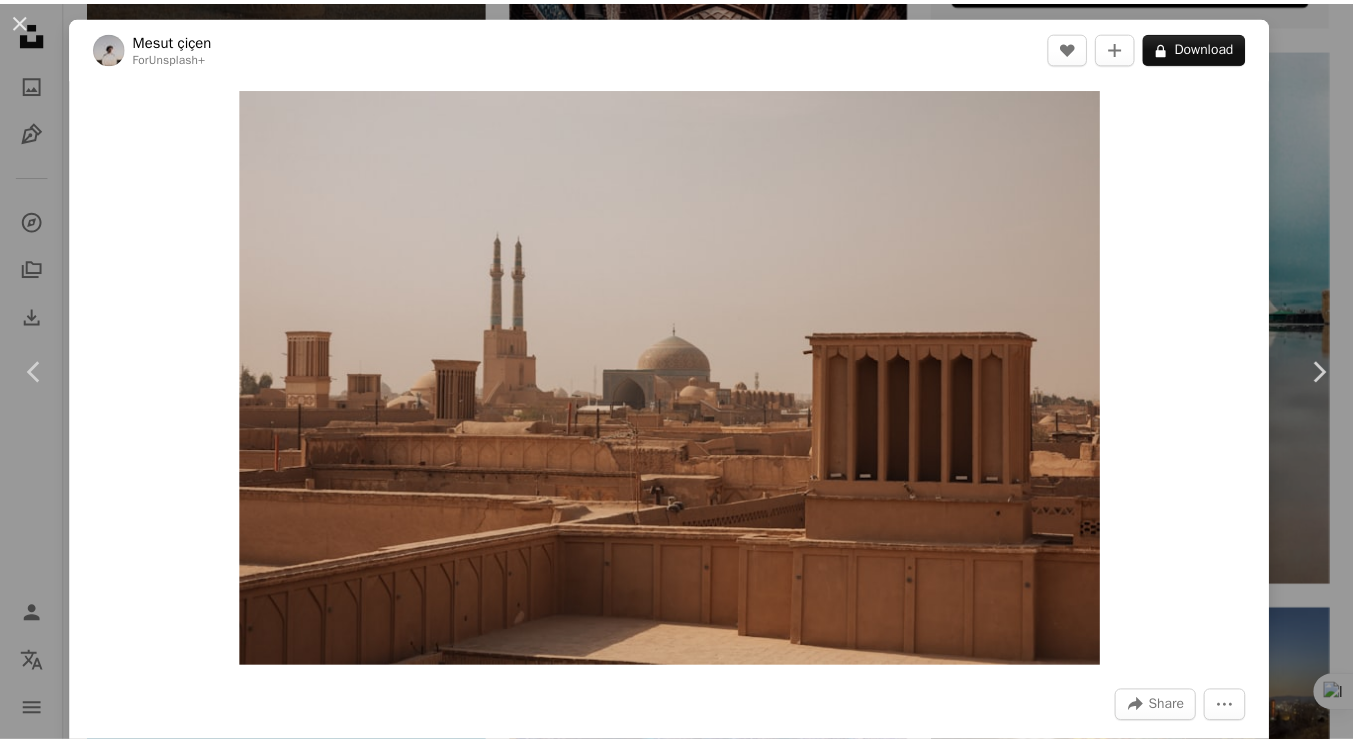 scroll, scrollTop: 333, scrollLeft: 0, axis: vertical 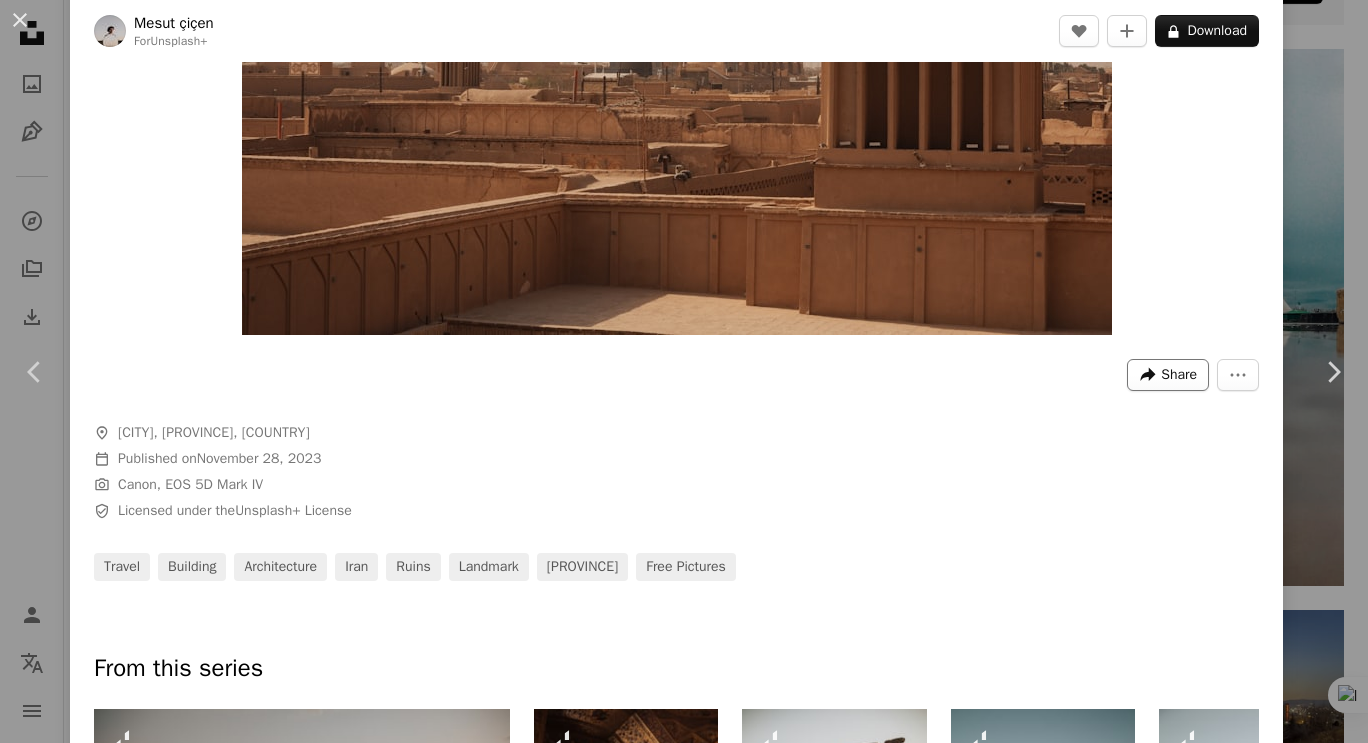click on "Share" at bounding box center (1179, 375) 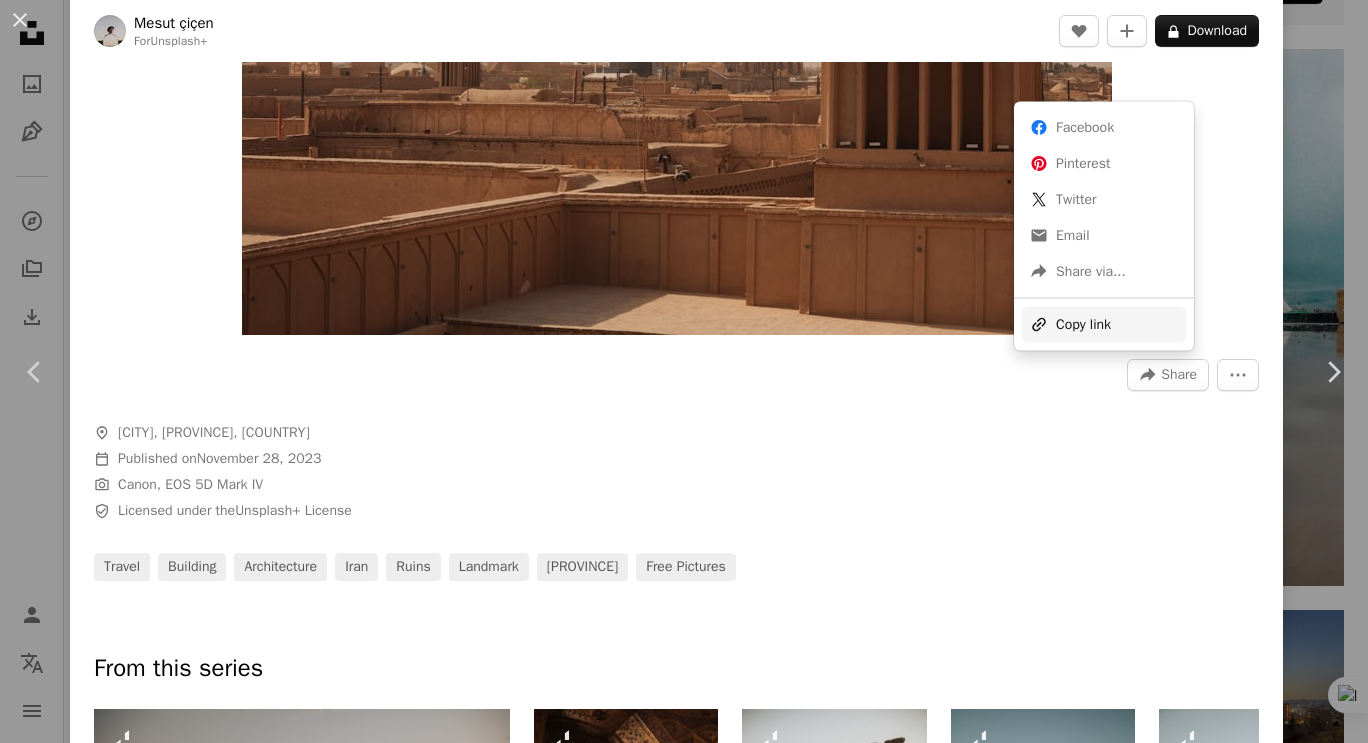 click on "A URL sharing icon (chains) Copy link" at bounding box center (1104, 324) 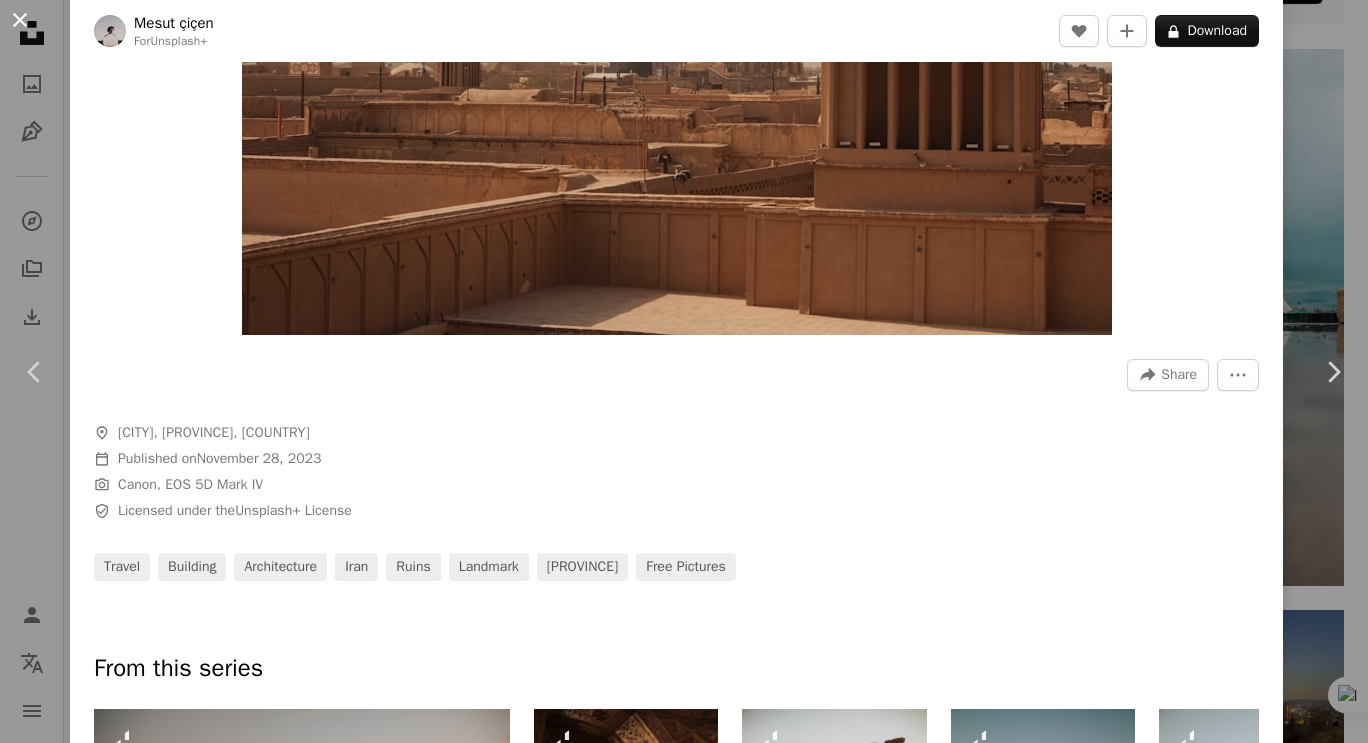 click on "An X shape" at bounding box center (20, 20) 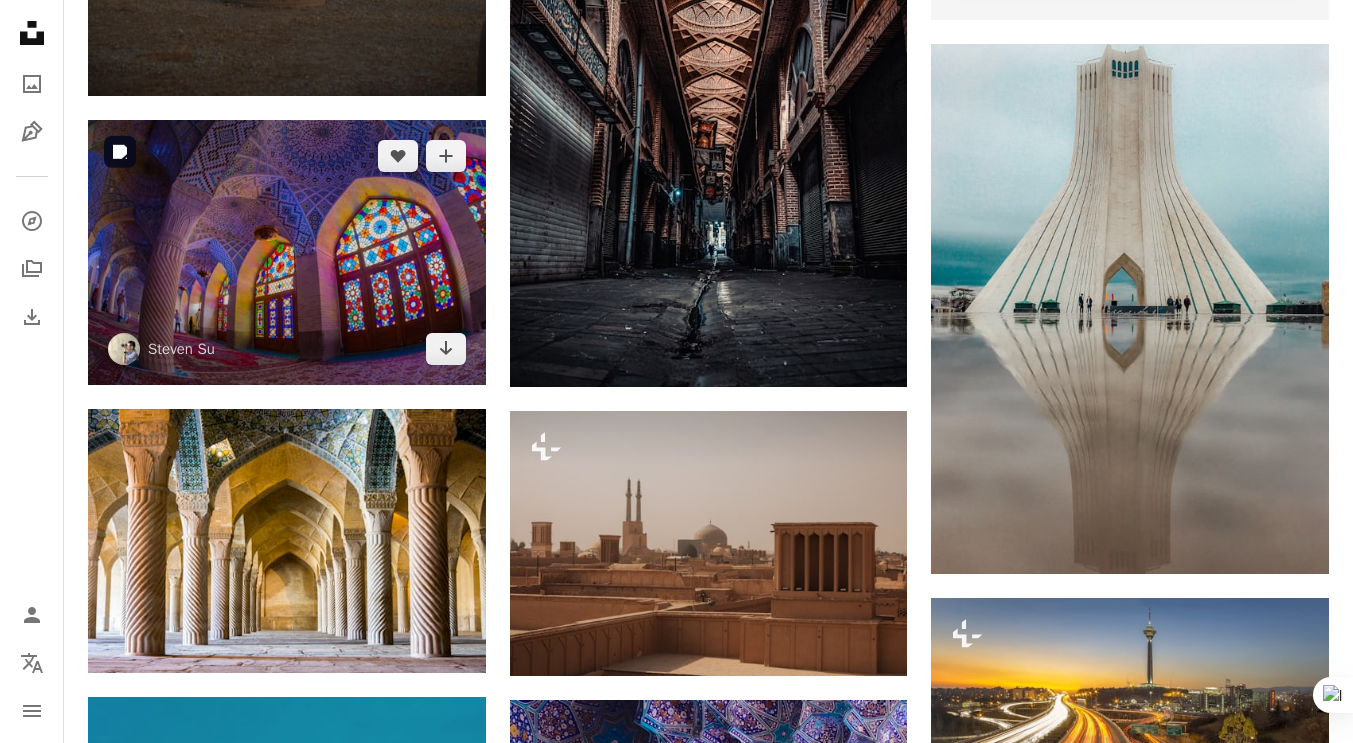 drag, startPoint x: 335, startPoint y: 210, endPoint x: 281, endPoint y: 232, distance: 58.30952 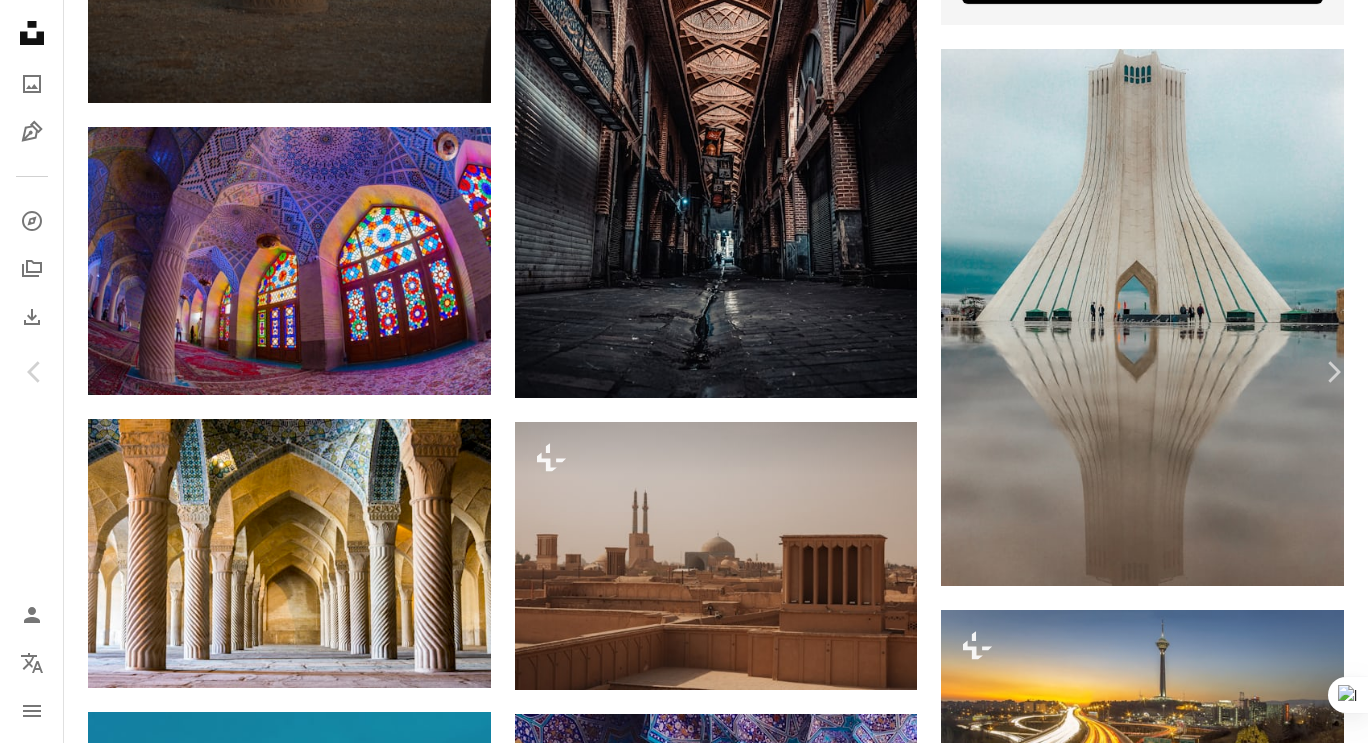 click on "Share" at bounding box center [1102, 4516] 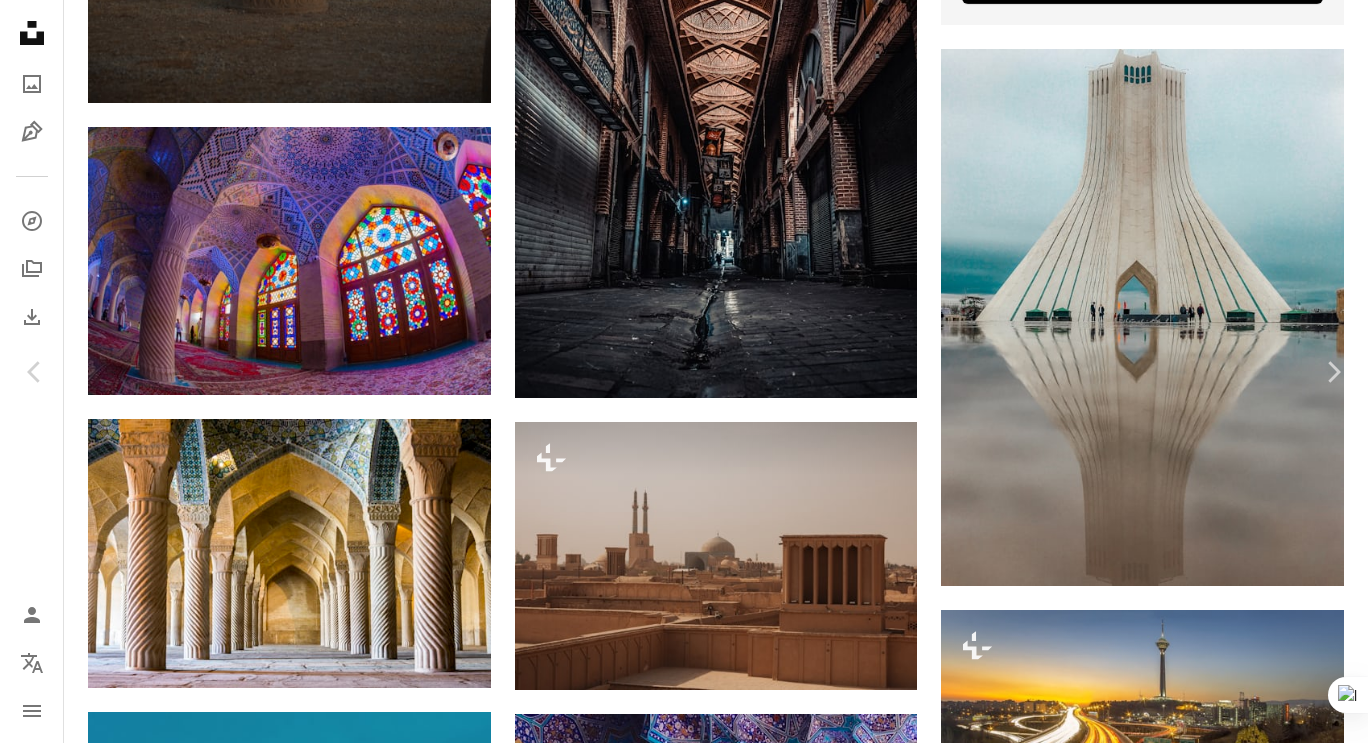 click on "An X shape" at bounding box center (20, 20) 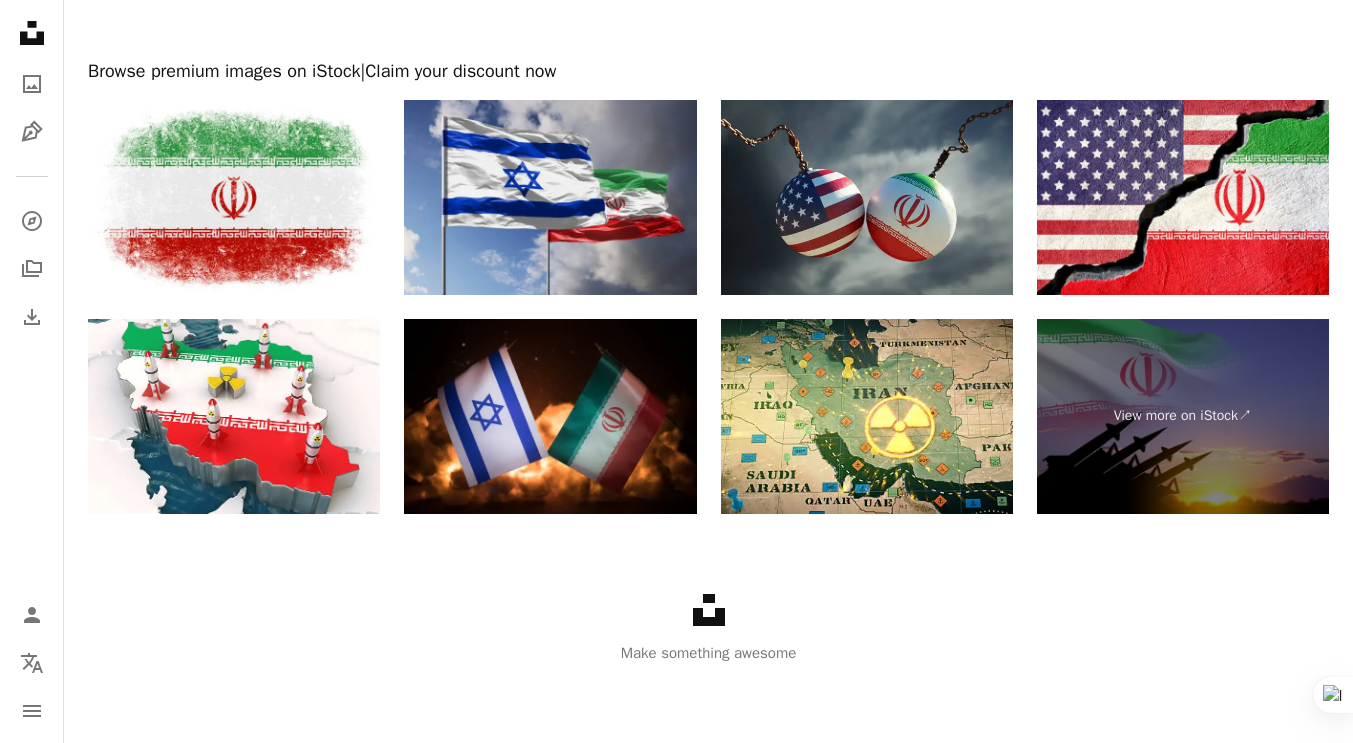 scroll, scrollTop: 3687, scrollLeft: 0, axis: vertical 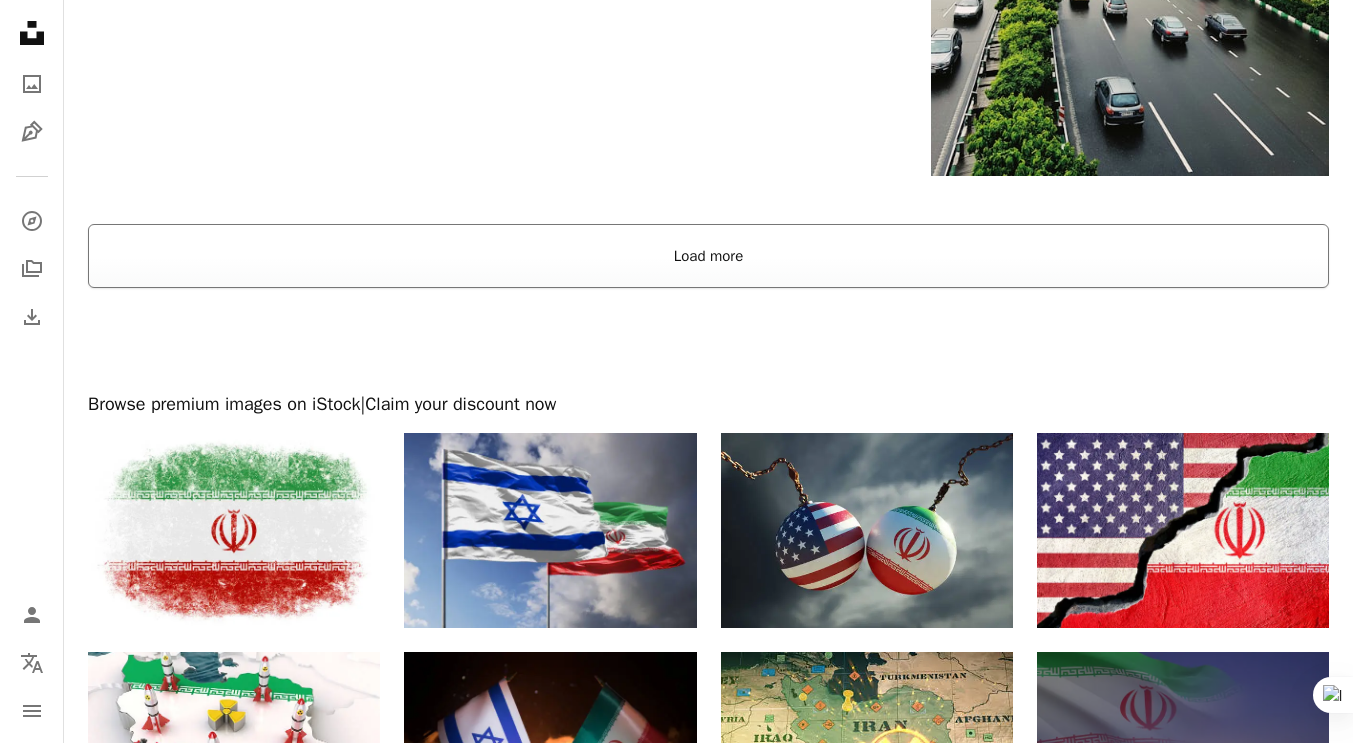 click on "Load more" at bounding box center (708, 256) 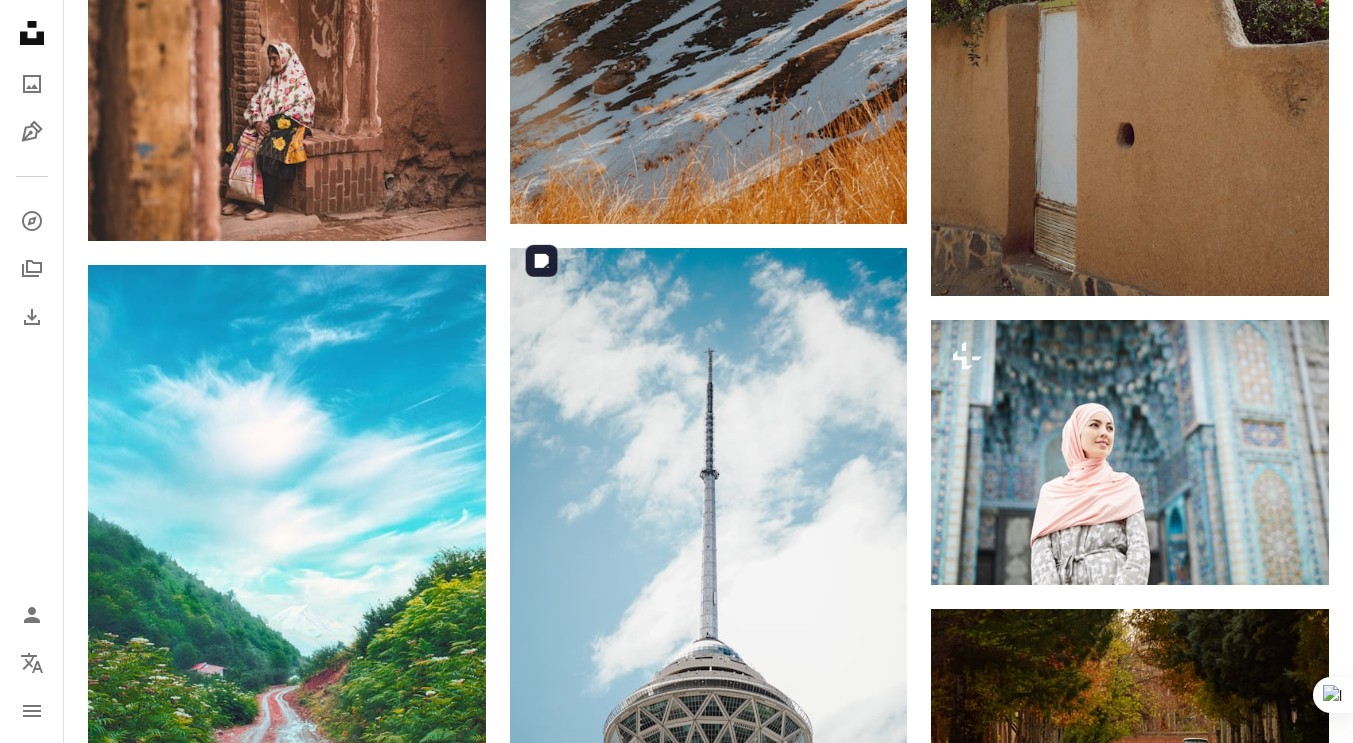 scroll, scrollTop: 14020, scrollLeft: 0, axis: vertical 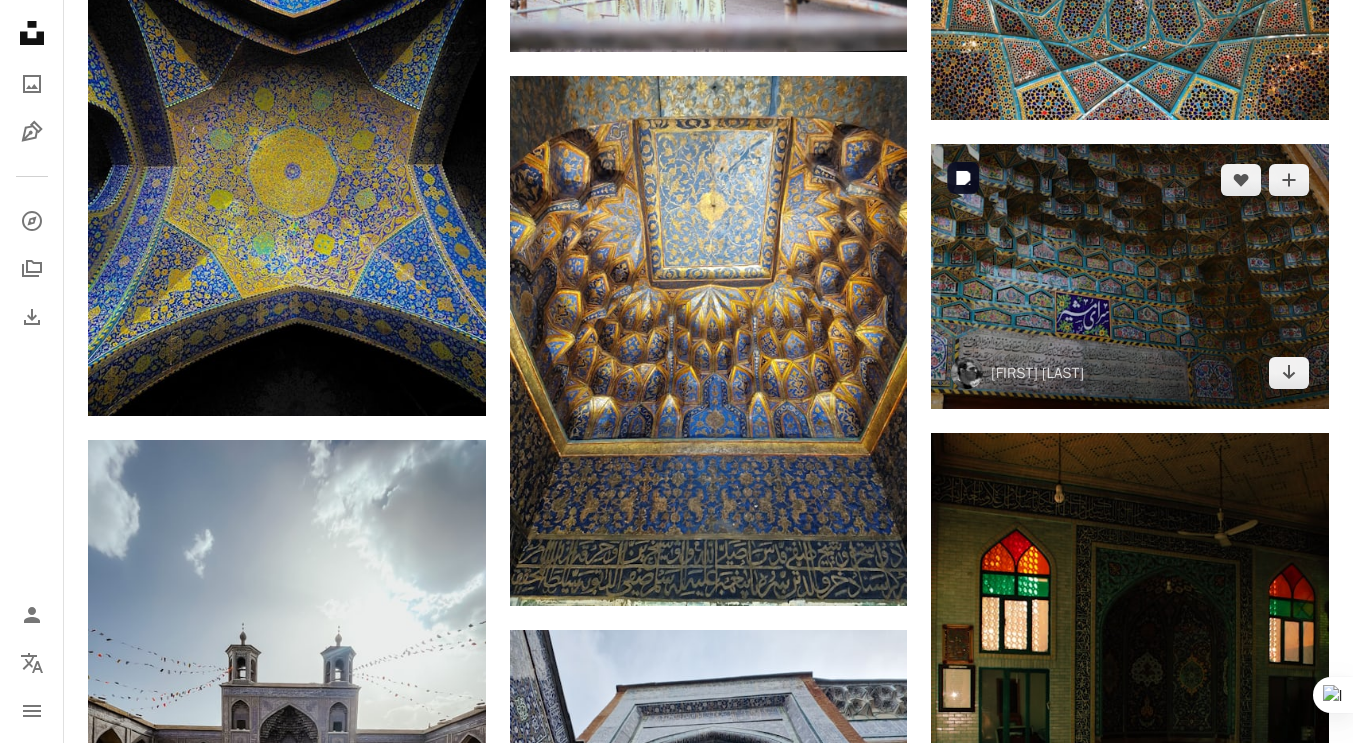 click at bounding box center (1130, 276) 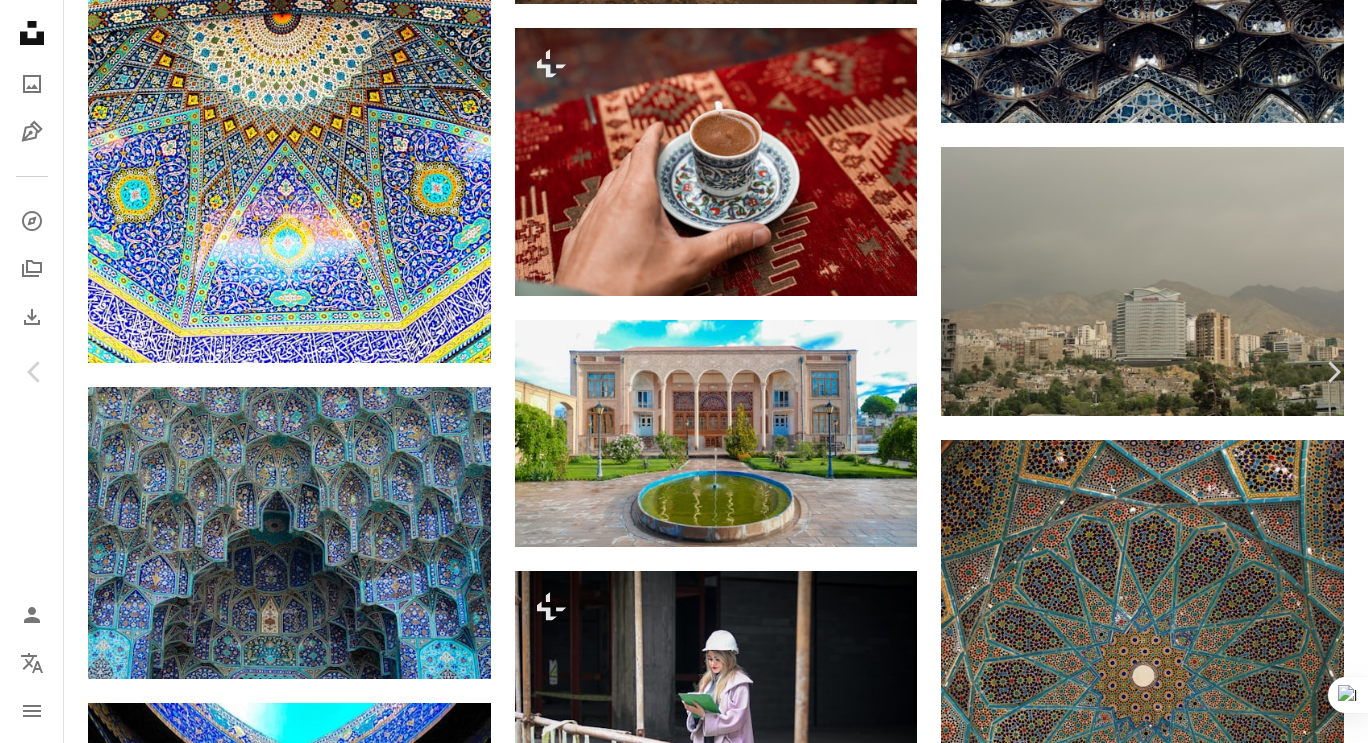 click on "Chevron down" 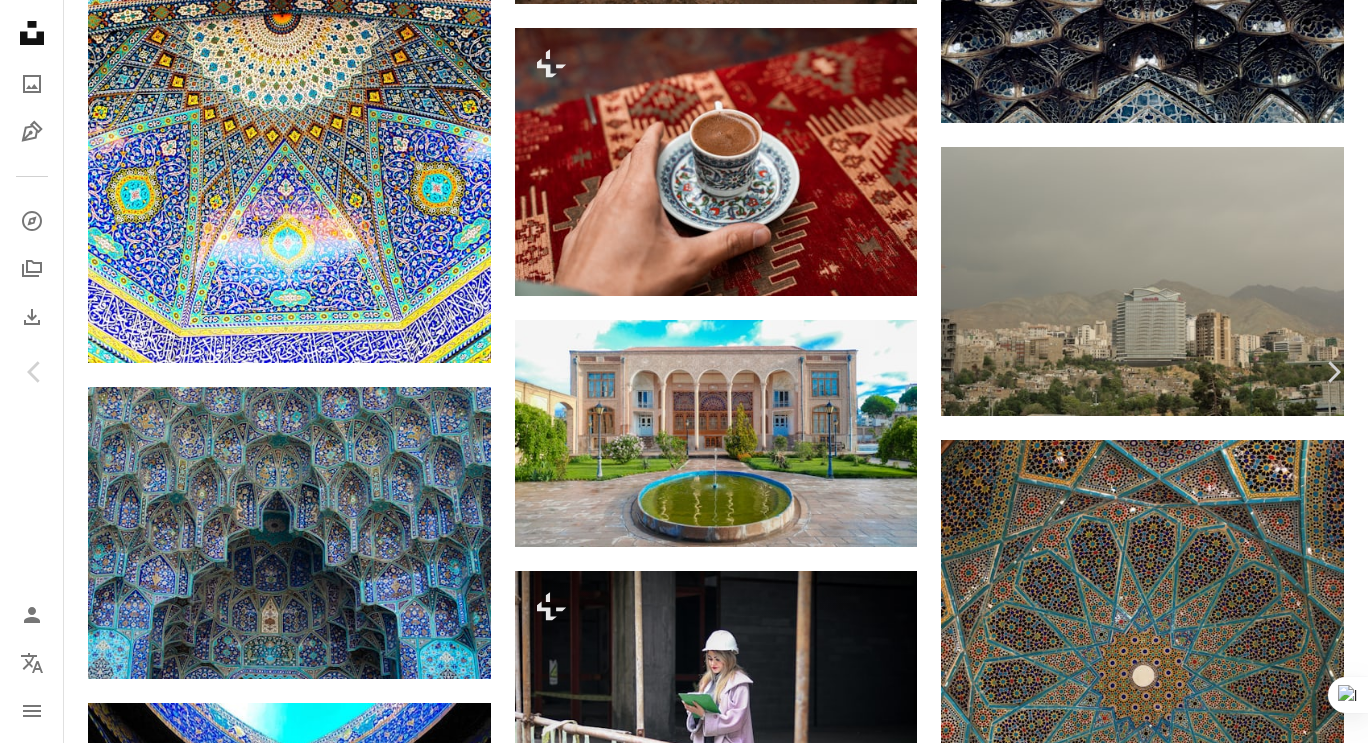 click on "Original Size" at bounding box center [1099, 10089] 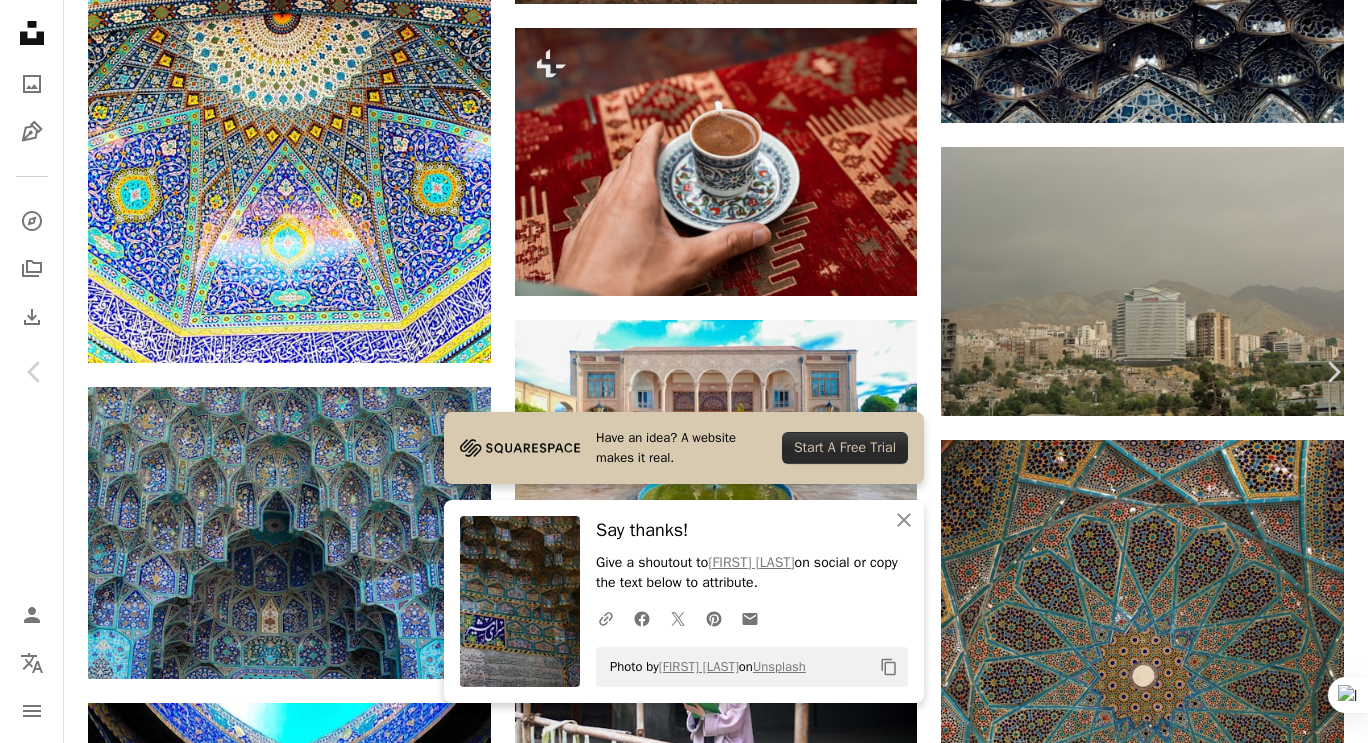 click 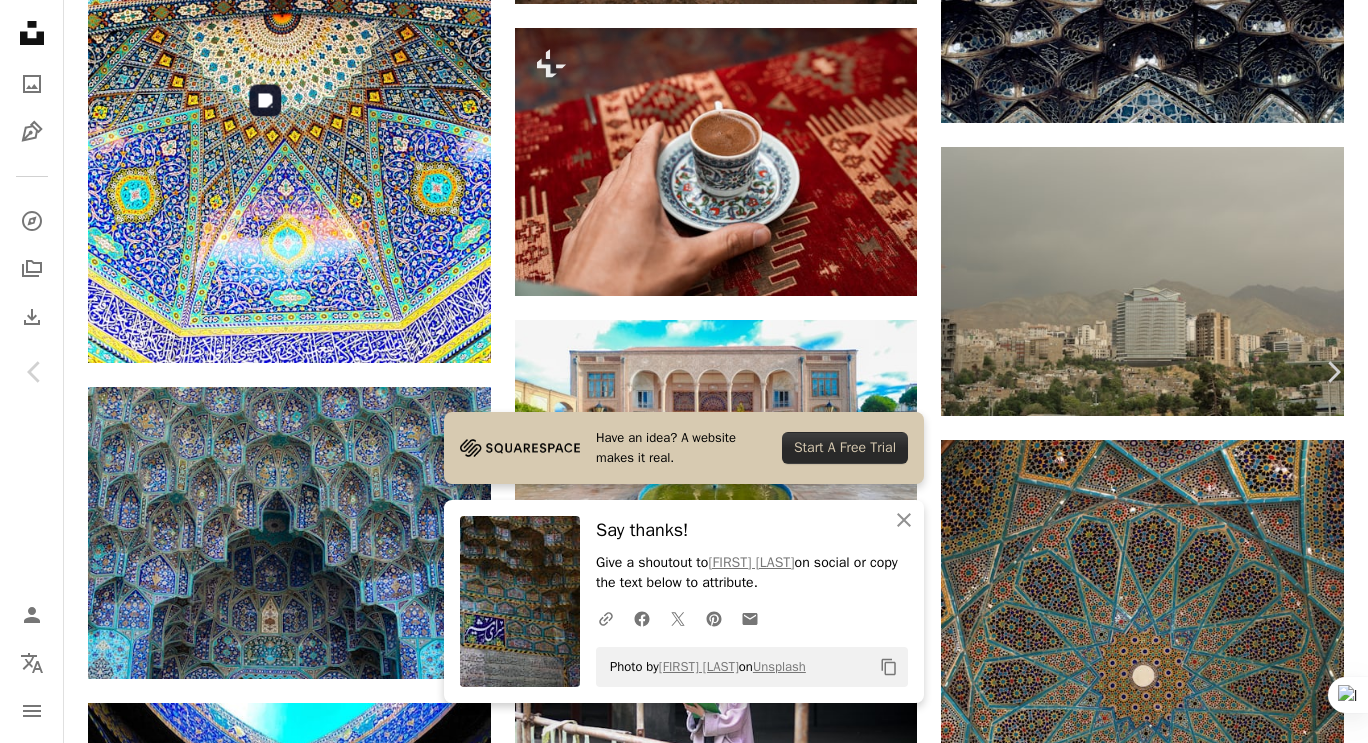 scroll, scrollTop: 333, scrollLeft: 0, axis: vertical 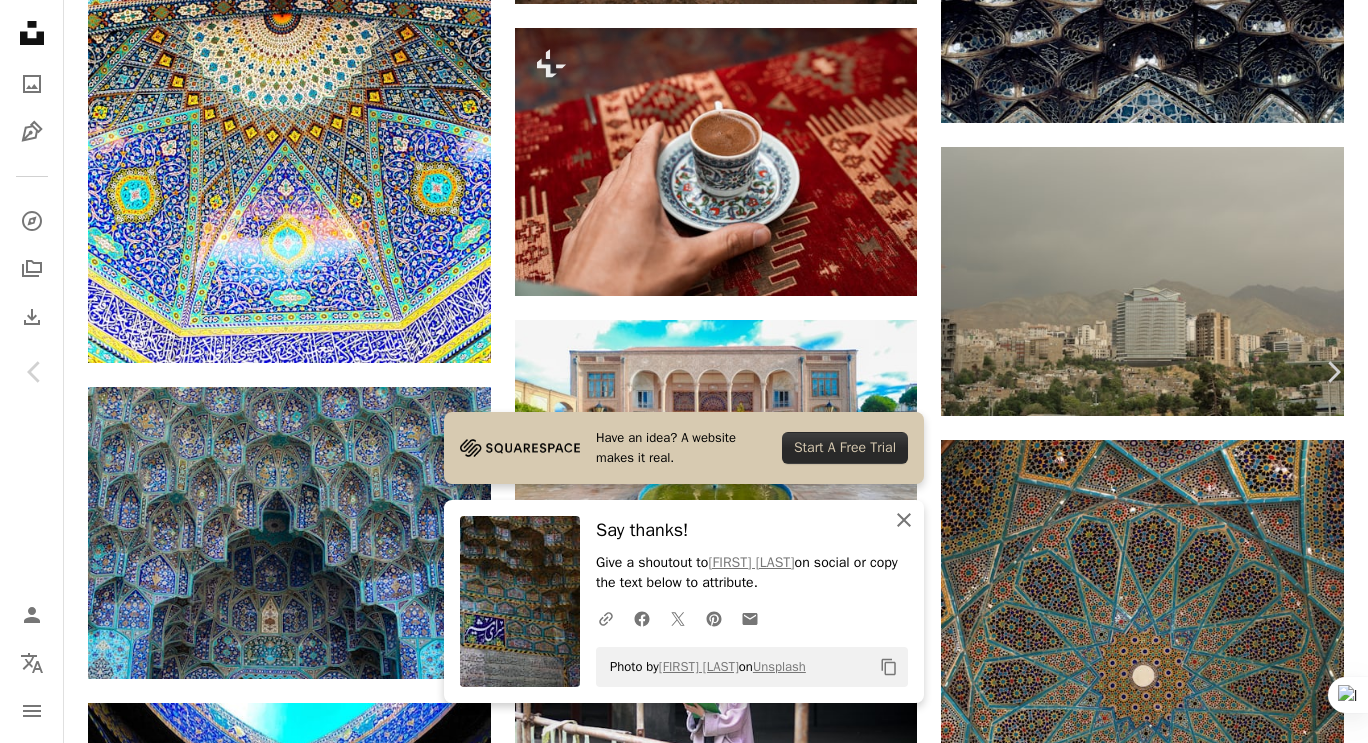 click 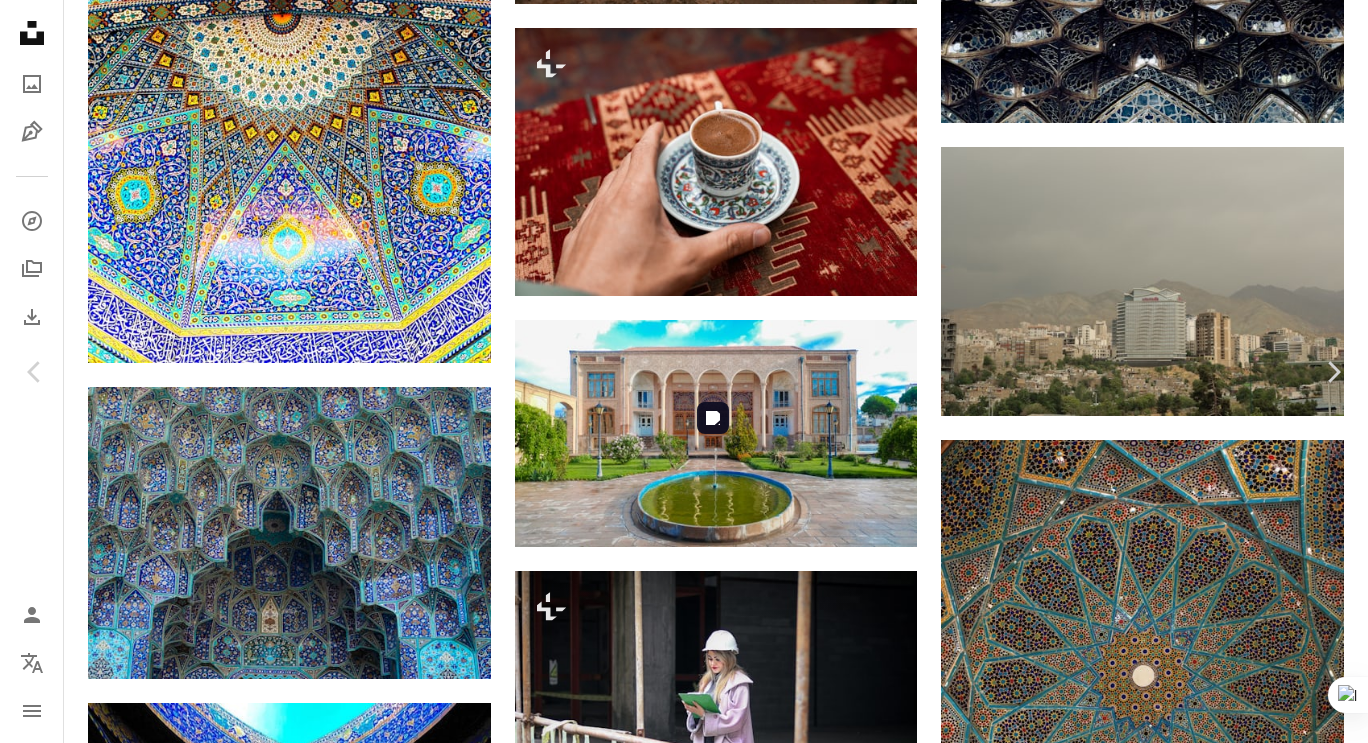 scroll, scrollTop: 0, scrollLeft: 0, axis: both 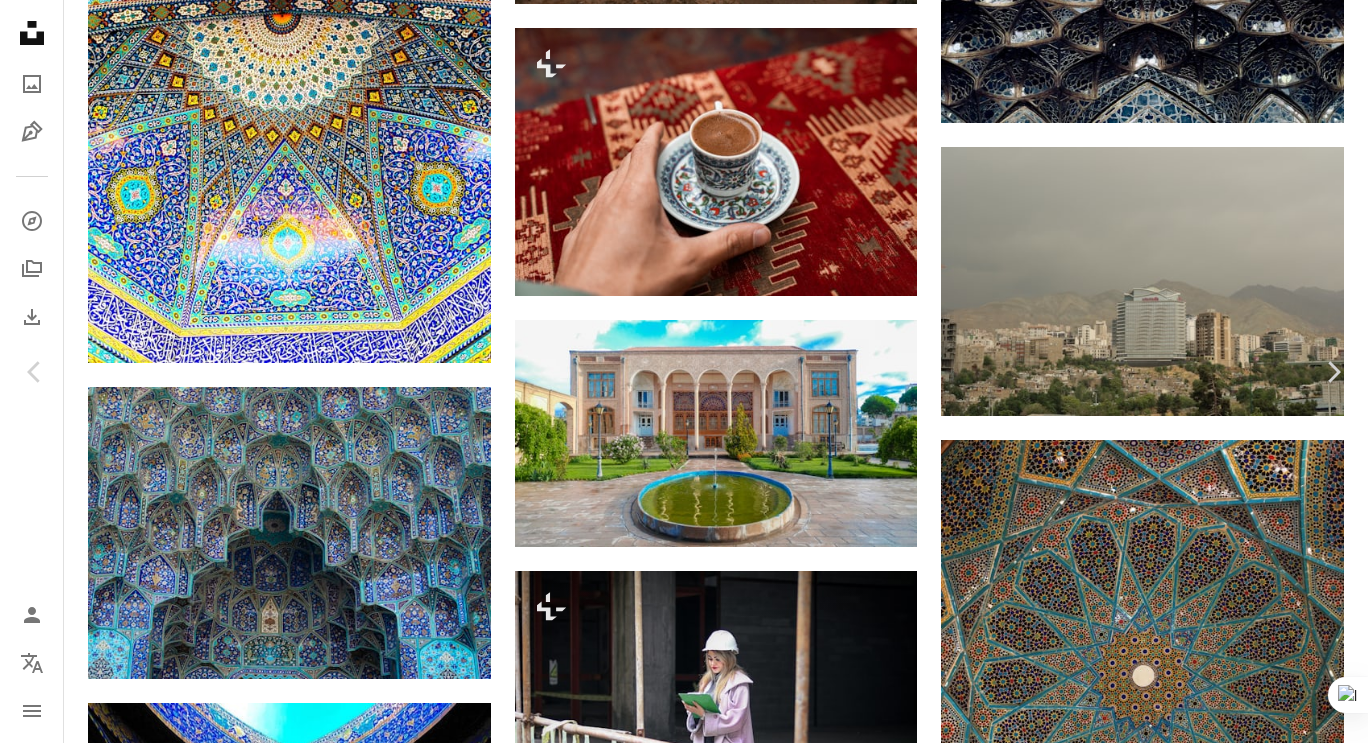 click on "An X shape" at bounding box center [20, 20] 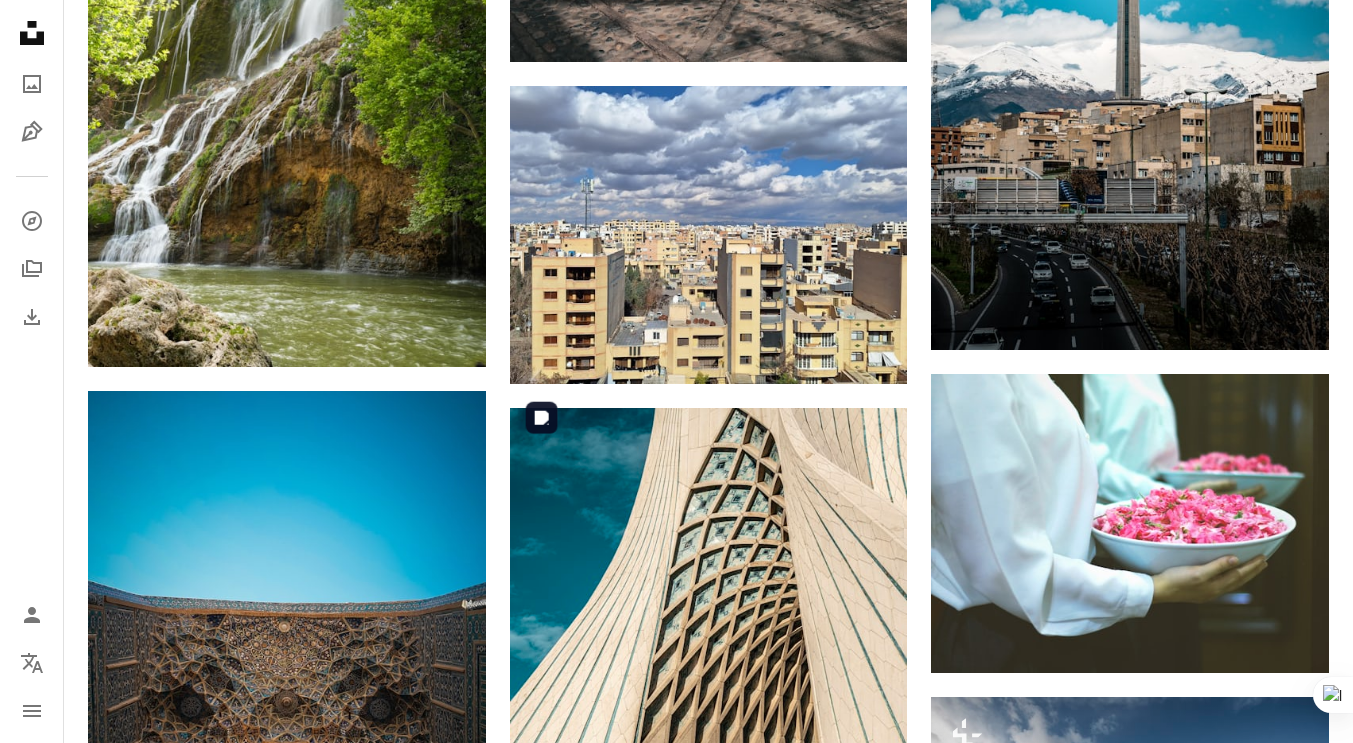 scroll, scrollTop: 121021, scrollLeft: 0, axis: vertical 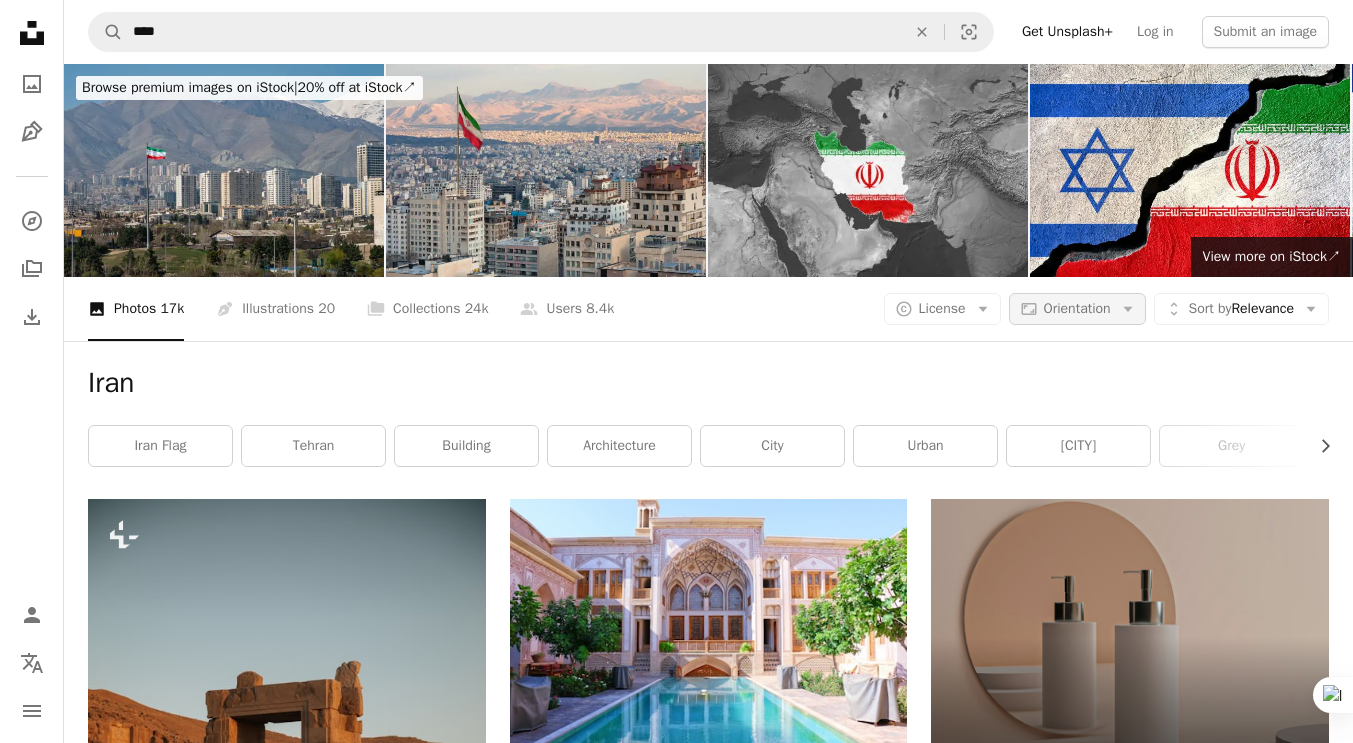 click on "Aspect ratio Orientation Arrow down" at bounding box center [1077, 309] 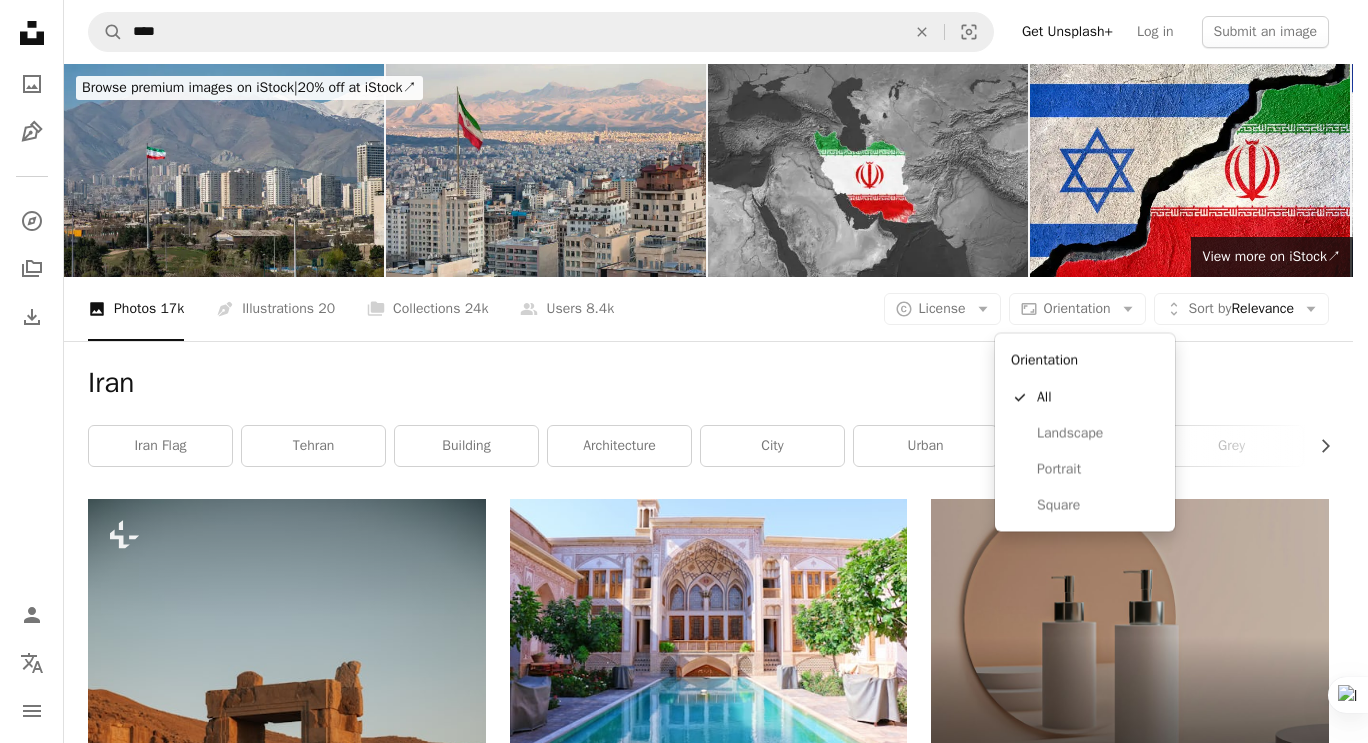 click on "Landscape" at bounding box center [1098, 433] 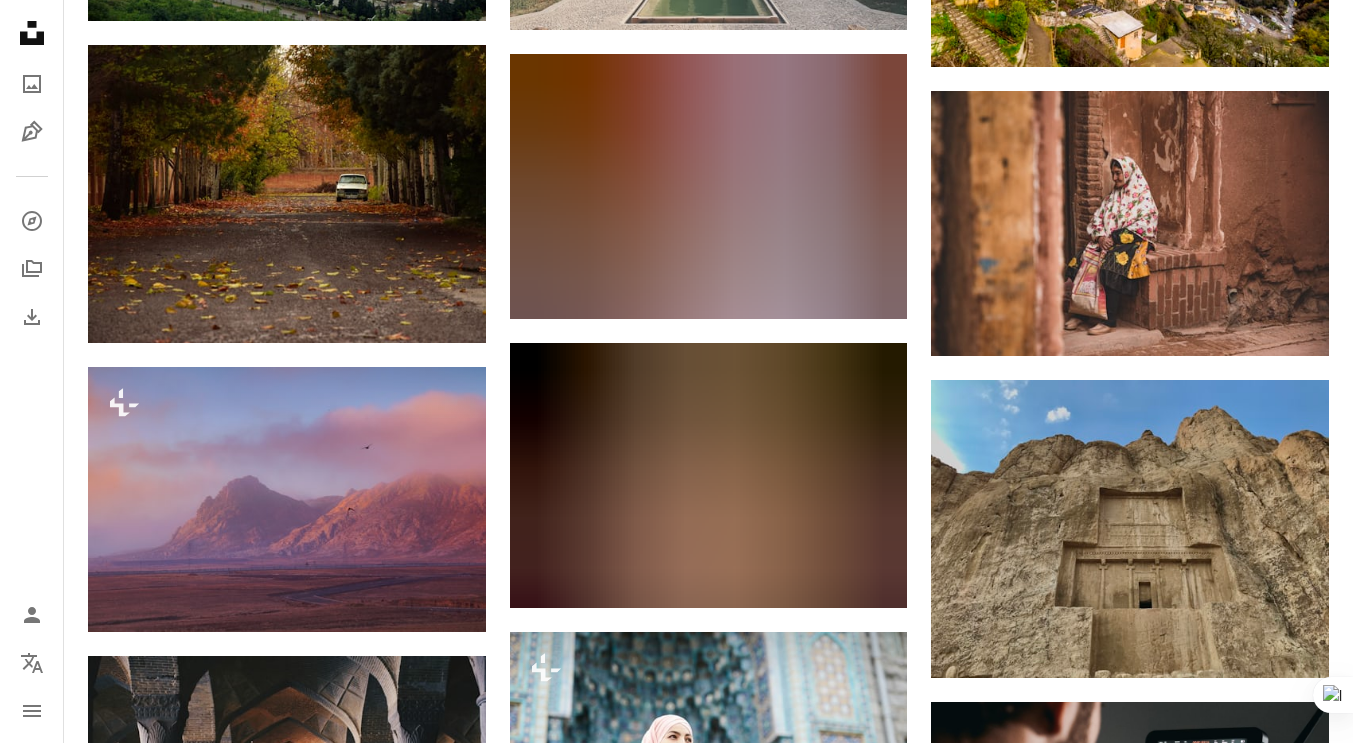 scroll, scrollTop: 6000, scrollLeft: 0, axis: vertical 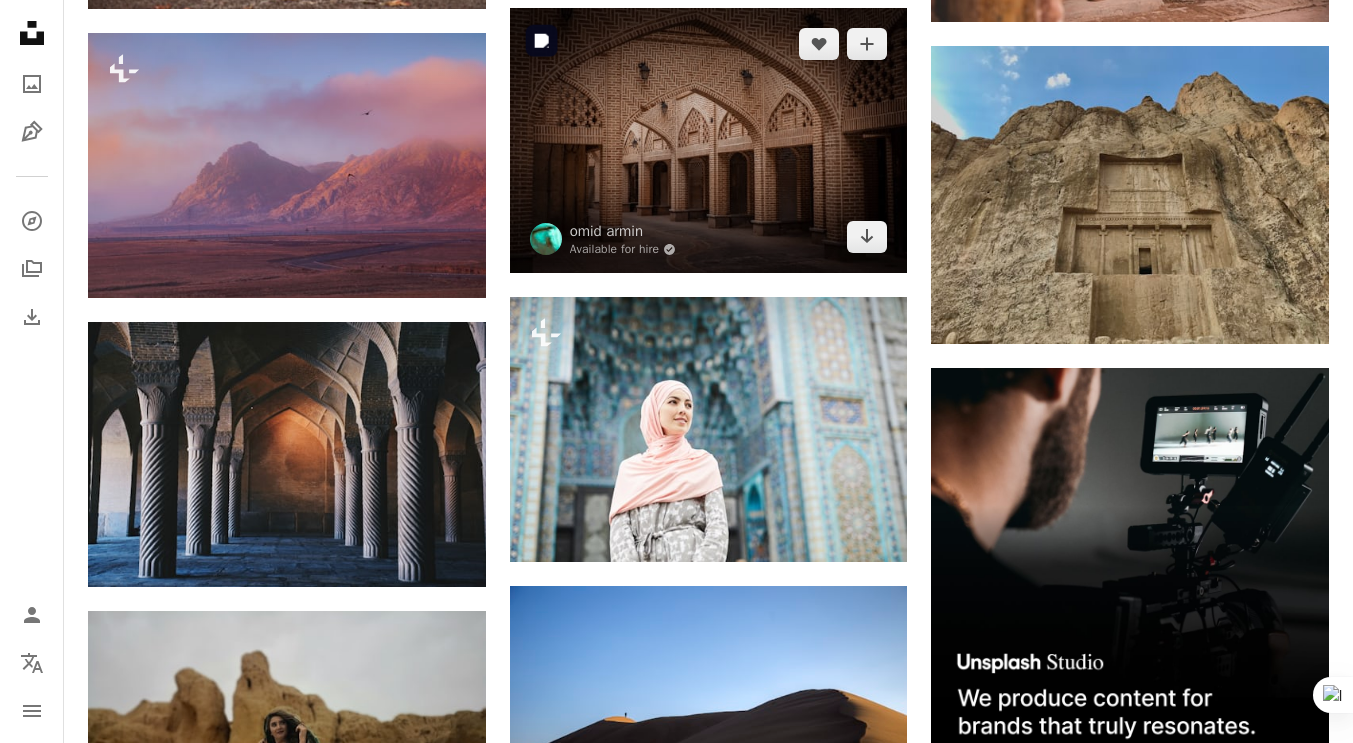 click at bounding box center [709, 140] 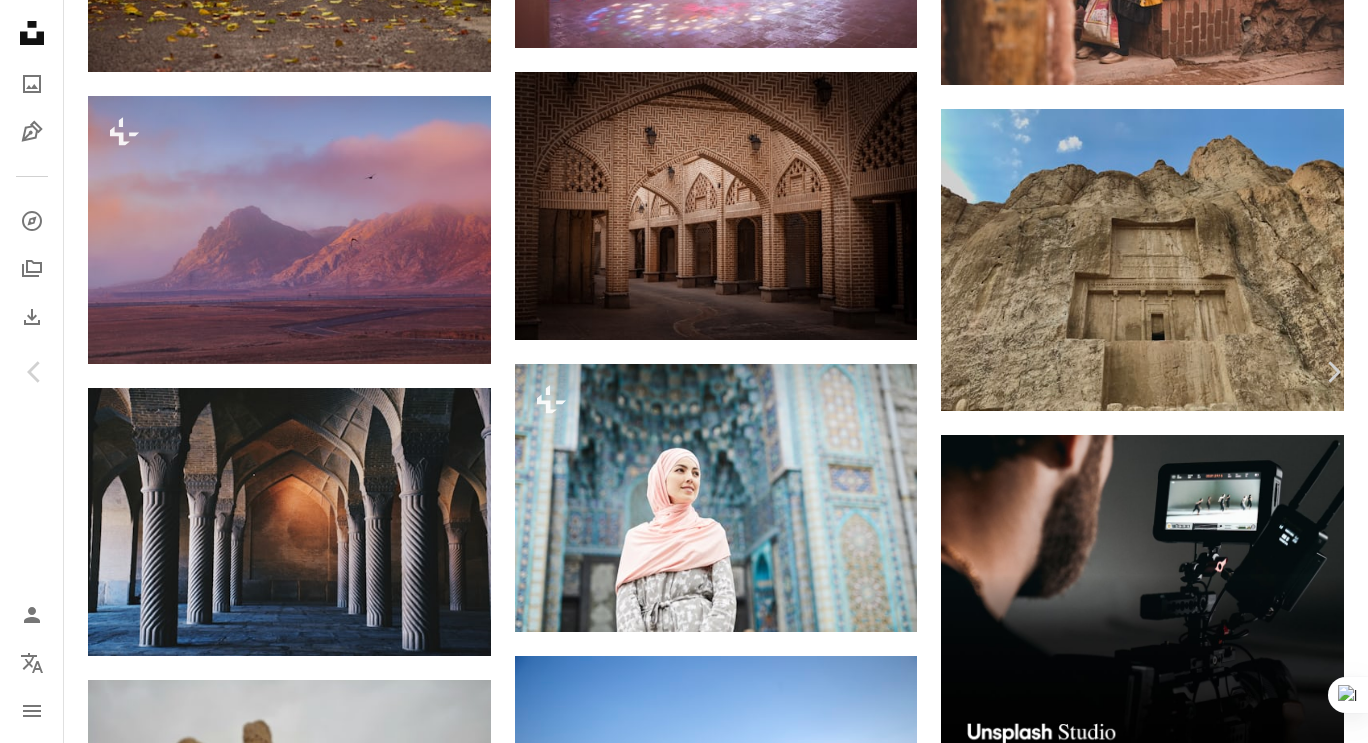 click on "Chevron down" 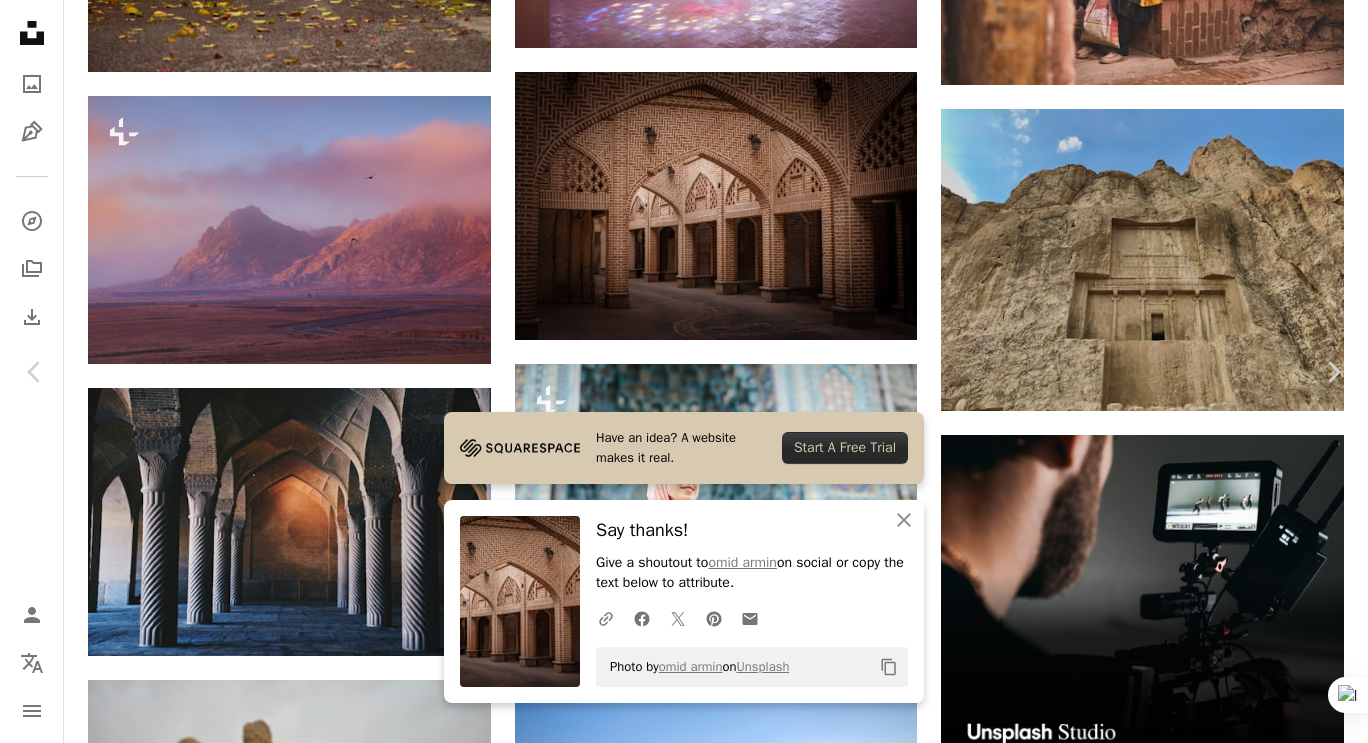 click on "An X shape" at bounding box center (20, 20) 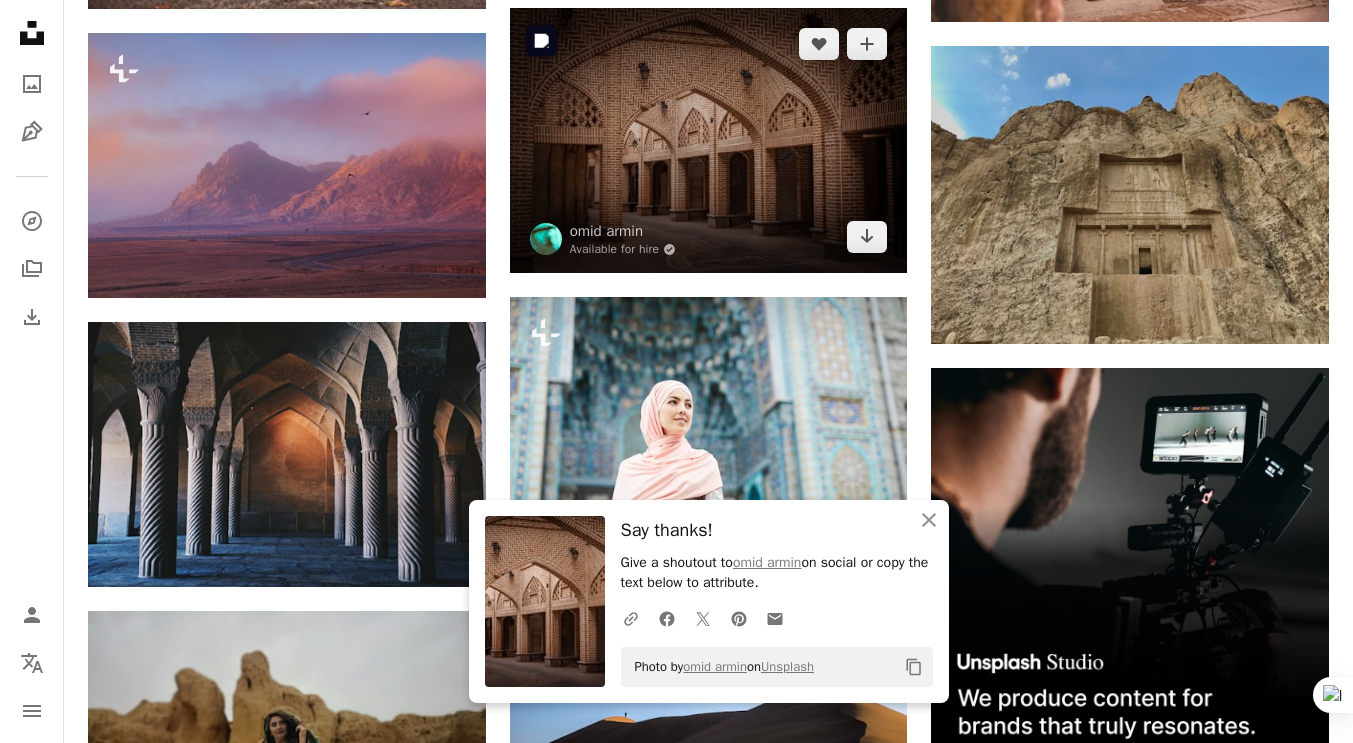 scroll, scrollTop: 6333, scrollLeft: 0, axis: vertical 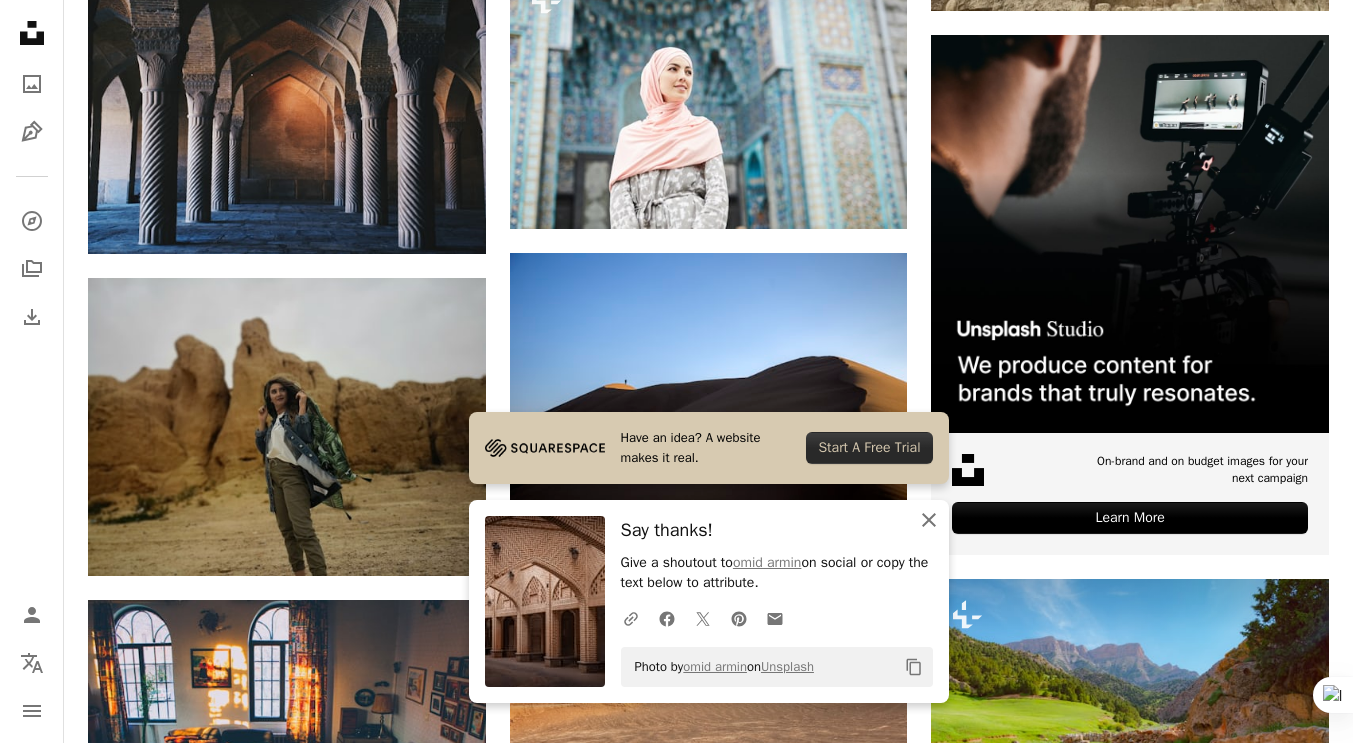 click on "An X shape" 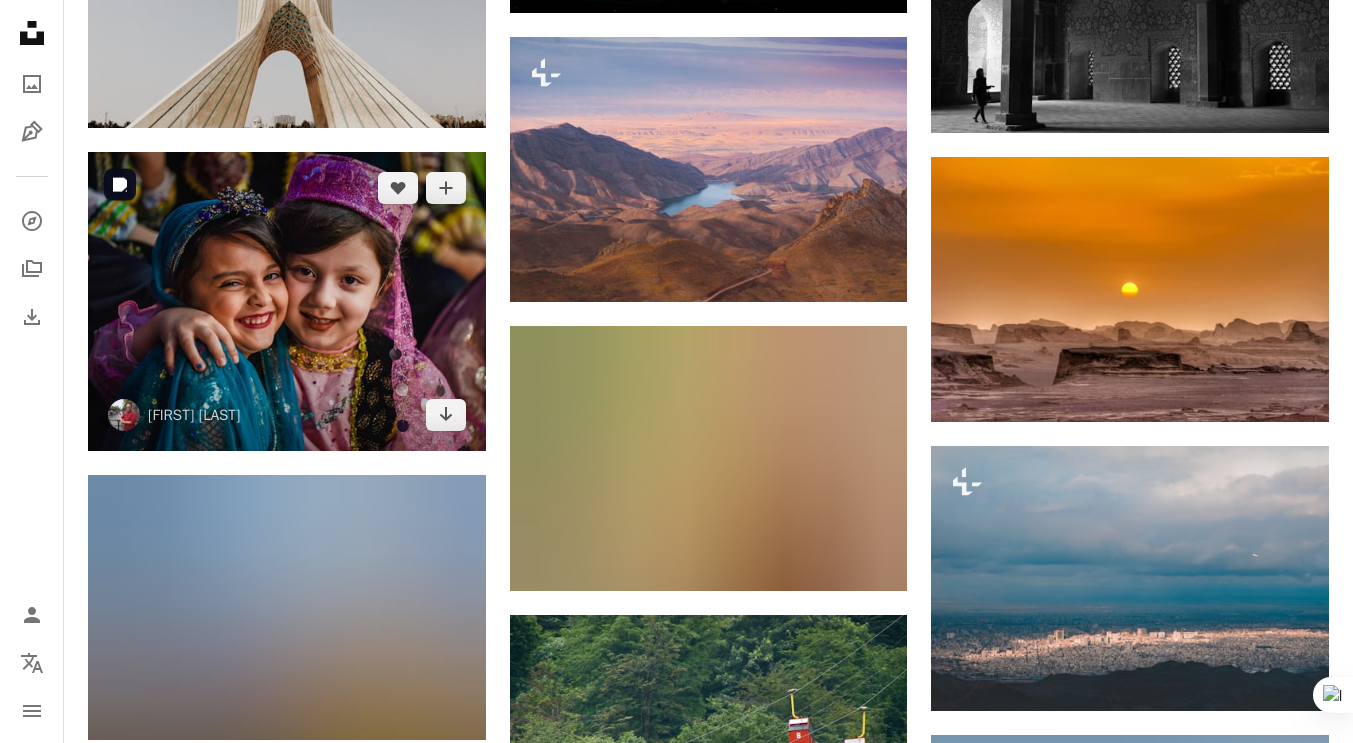 scroll, scrollTop: 7666, scrollLeft: 0, axis: vertical 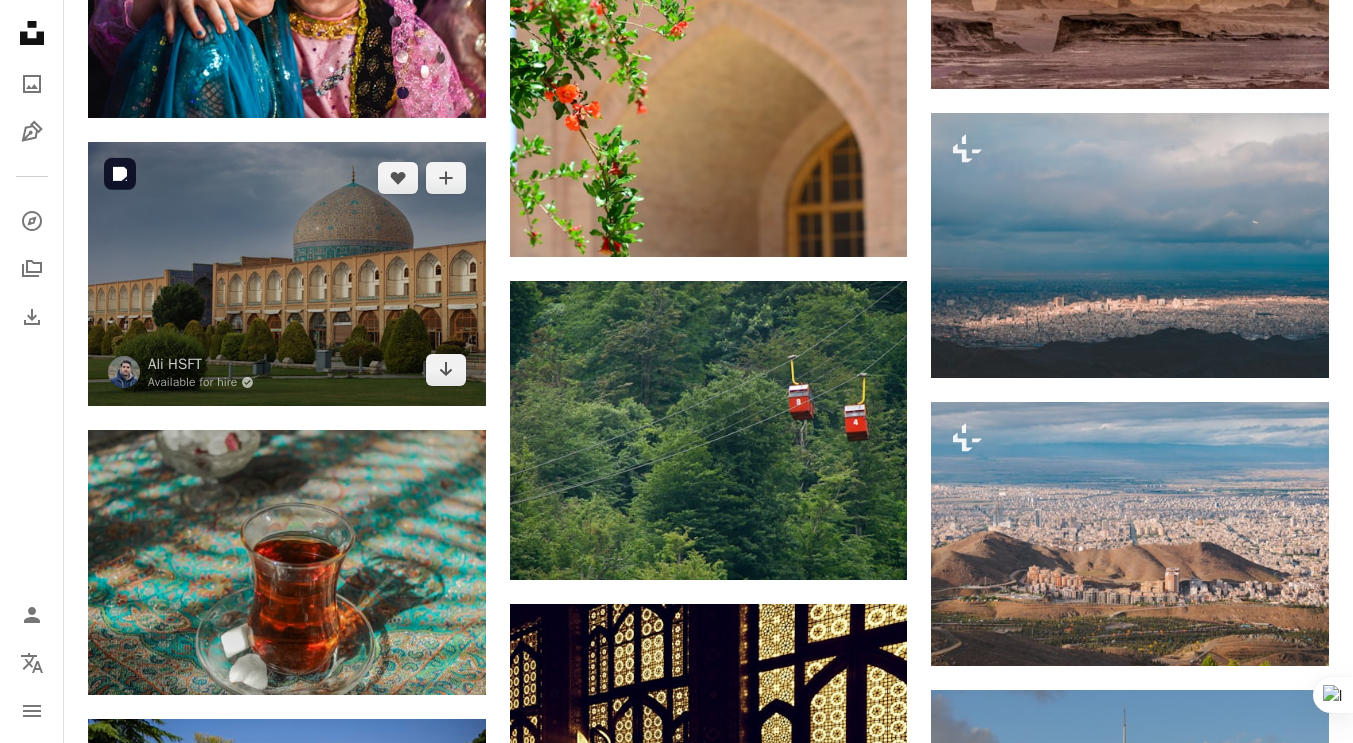 click at bounding box center [287, 274] 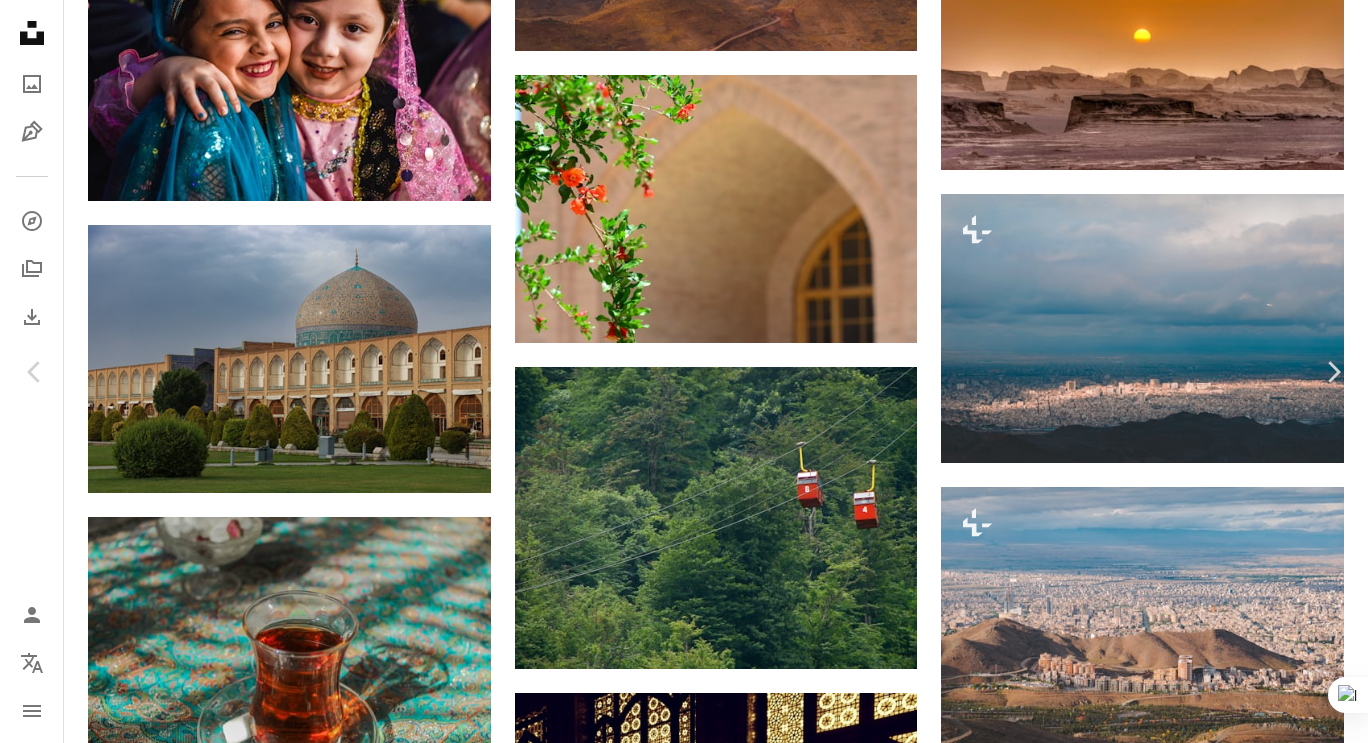 click 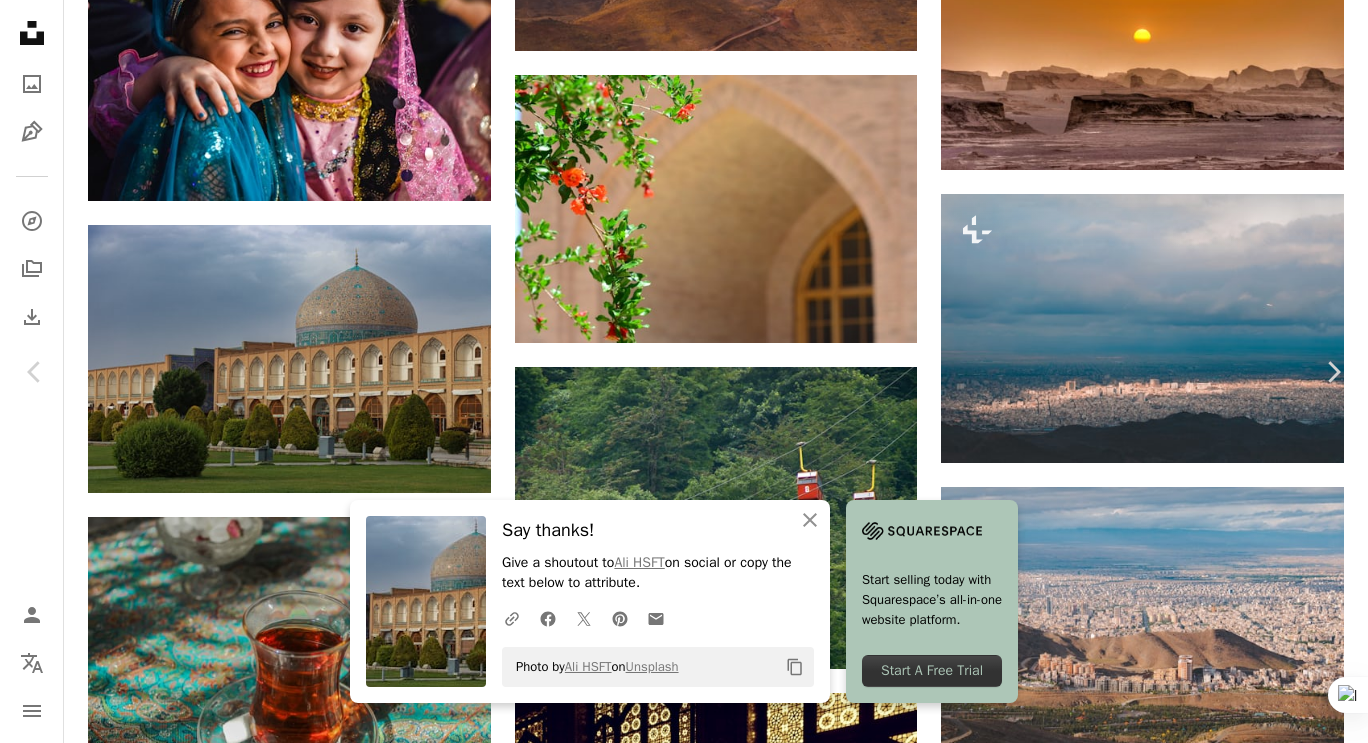 click on "An X shape" at bounding box center (20, 20) 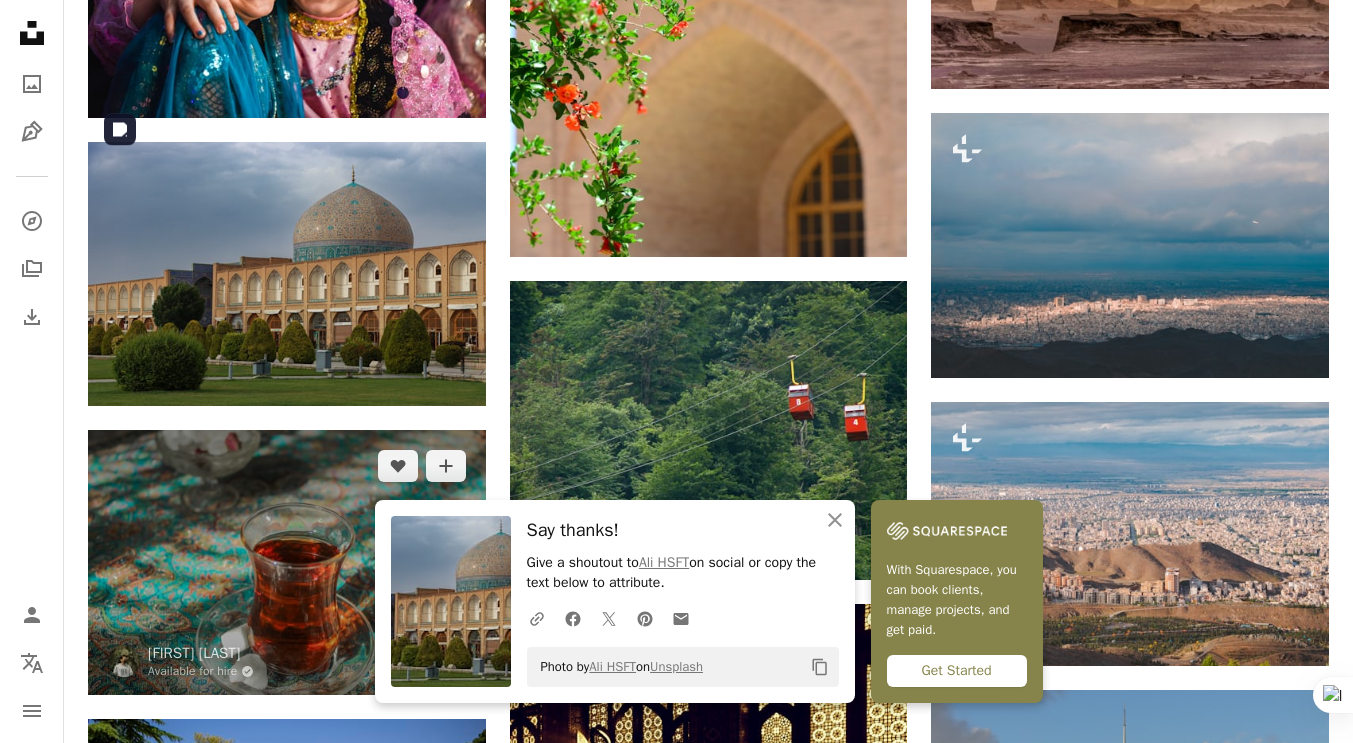 scroll, scrollTop: 8000, scrollLeft: 0, axis: vertical 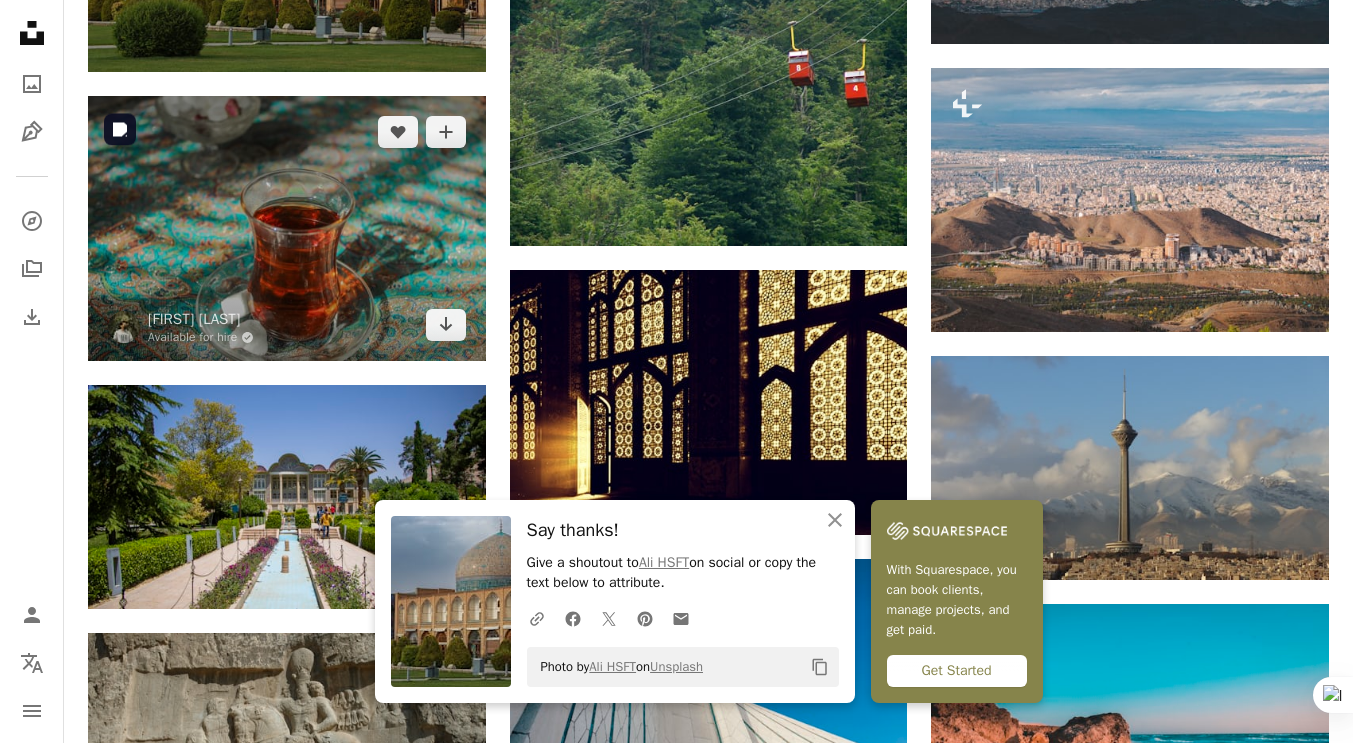 click at bounding box center [287, 228] 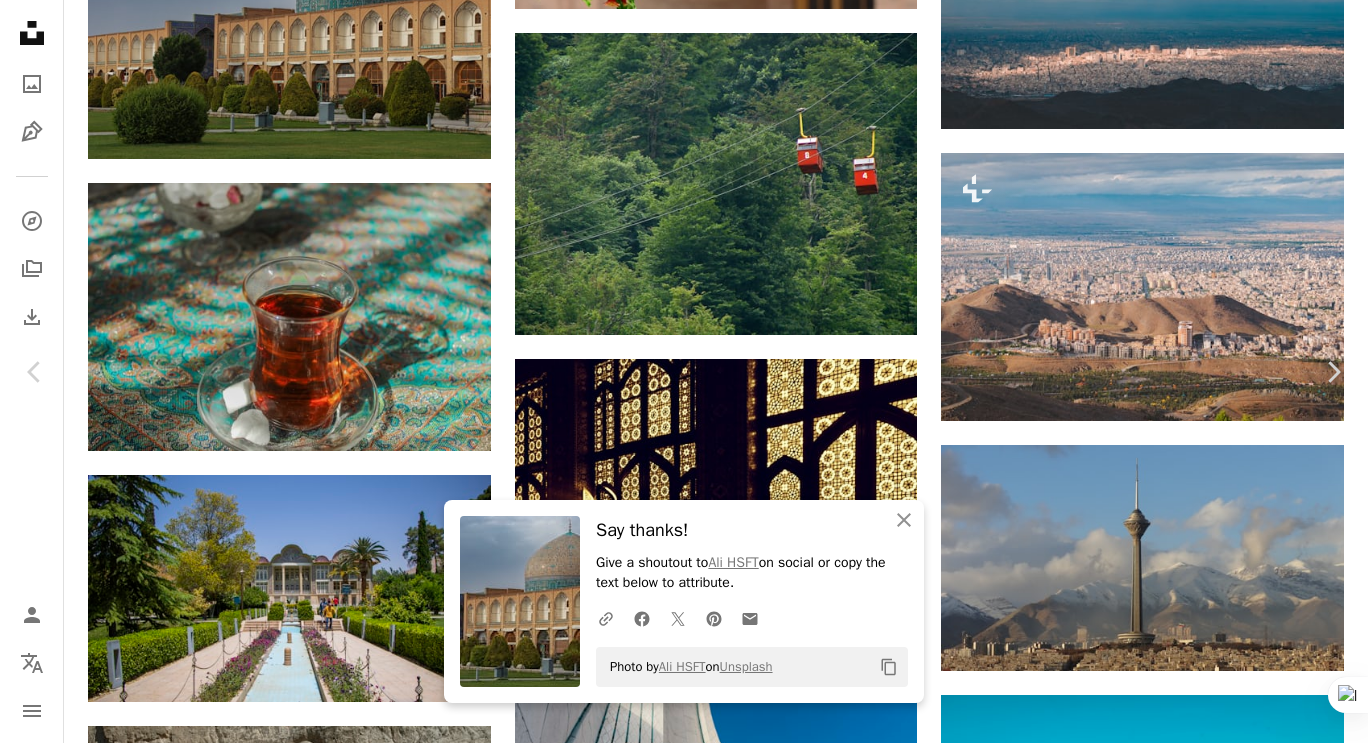 click 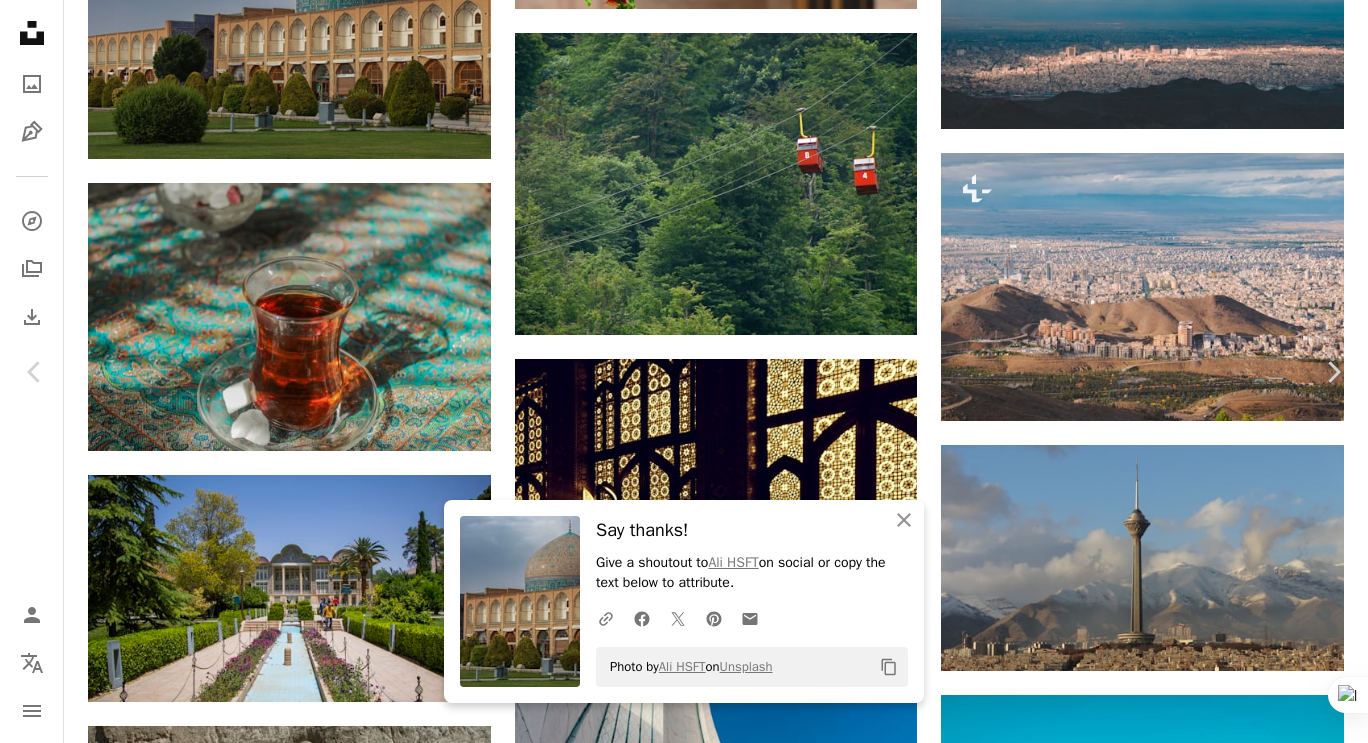 click on "( 5184 x 3456 )" at bounding box center (1186, 3461) 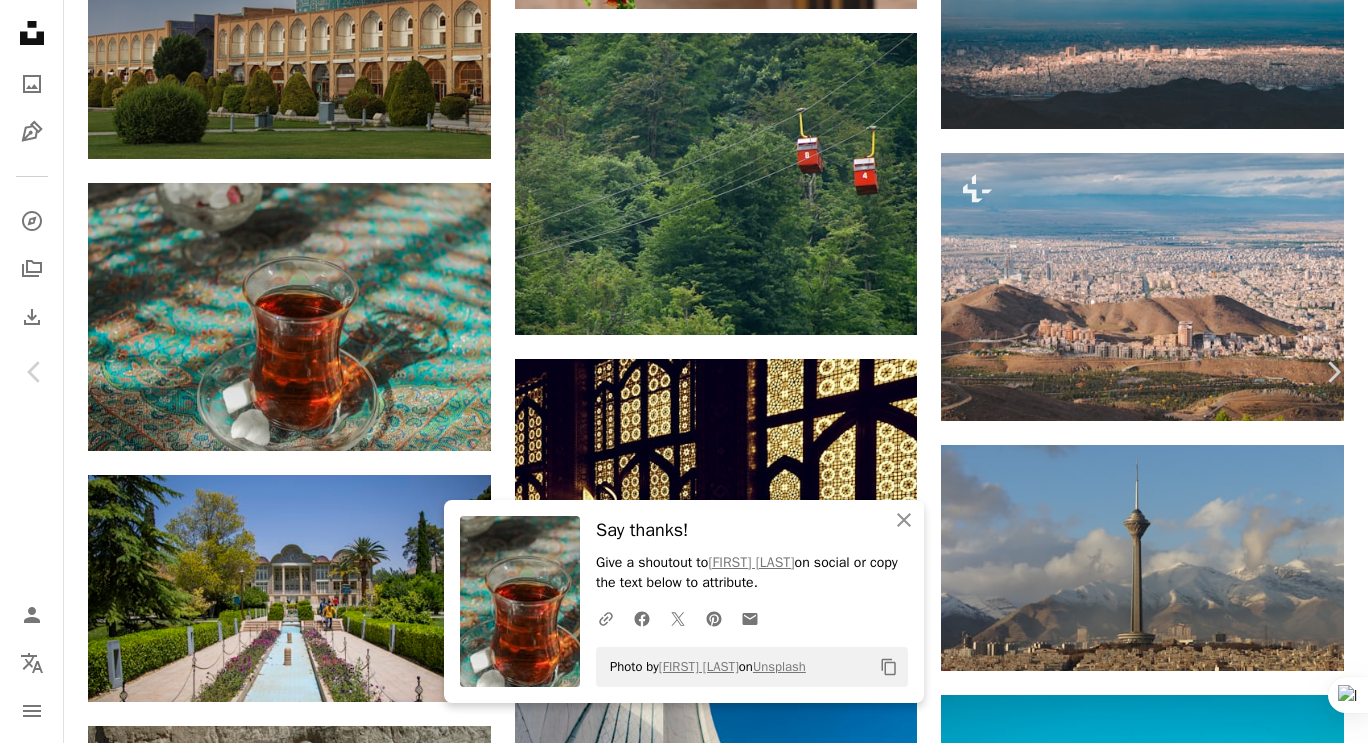 click on "An X shape" at bounding box center [20, 20] 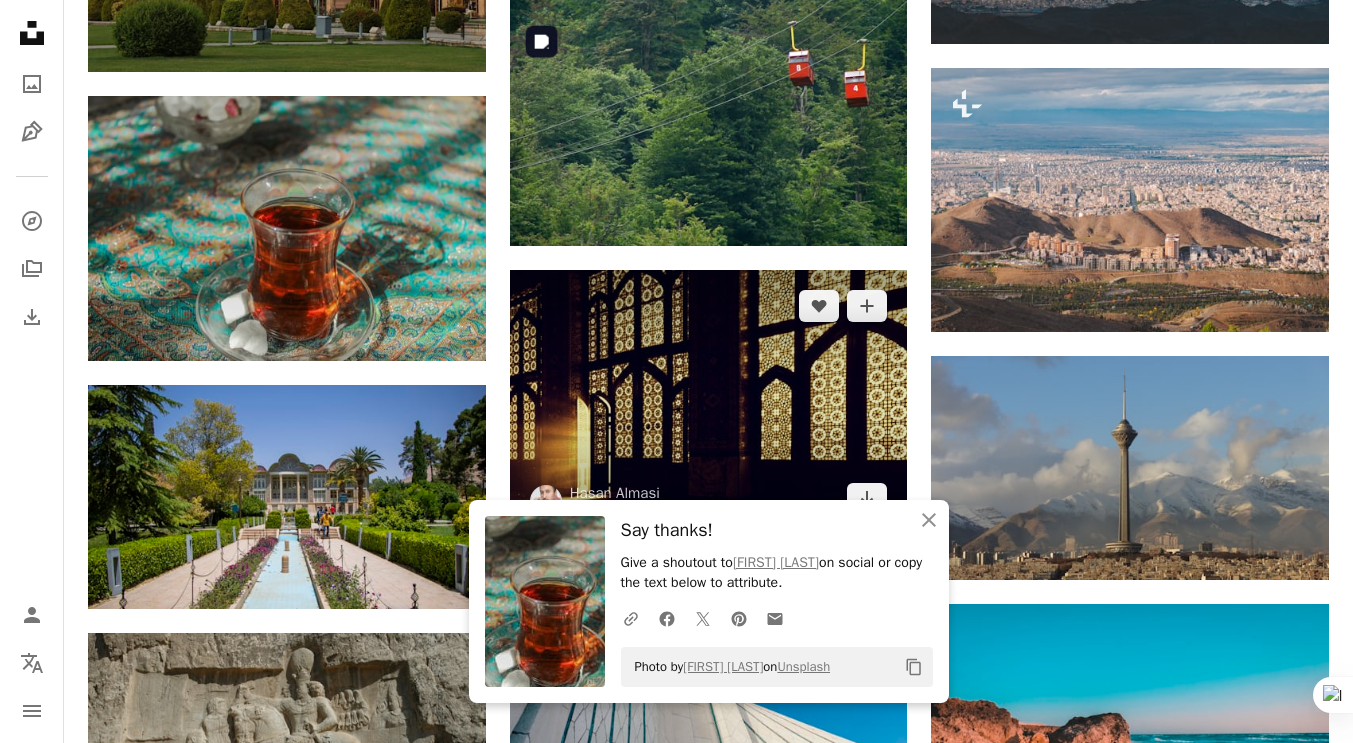 scroll, scrollTop: 8333, scrollLeft: 0, axis: vertical 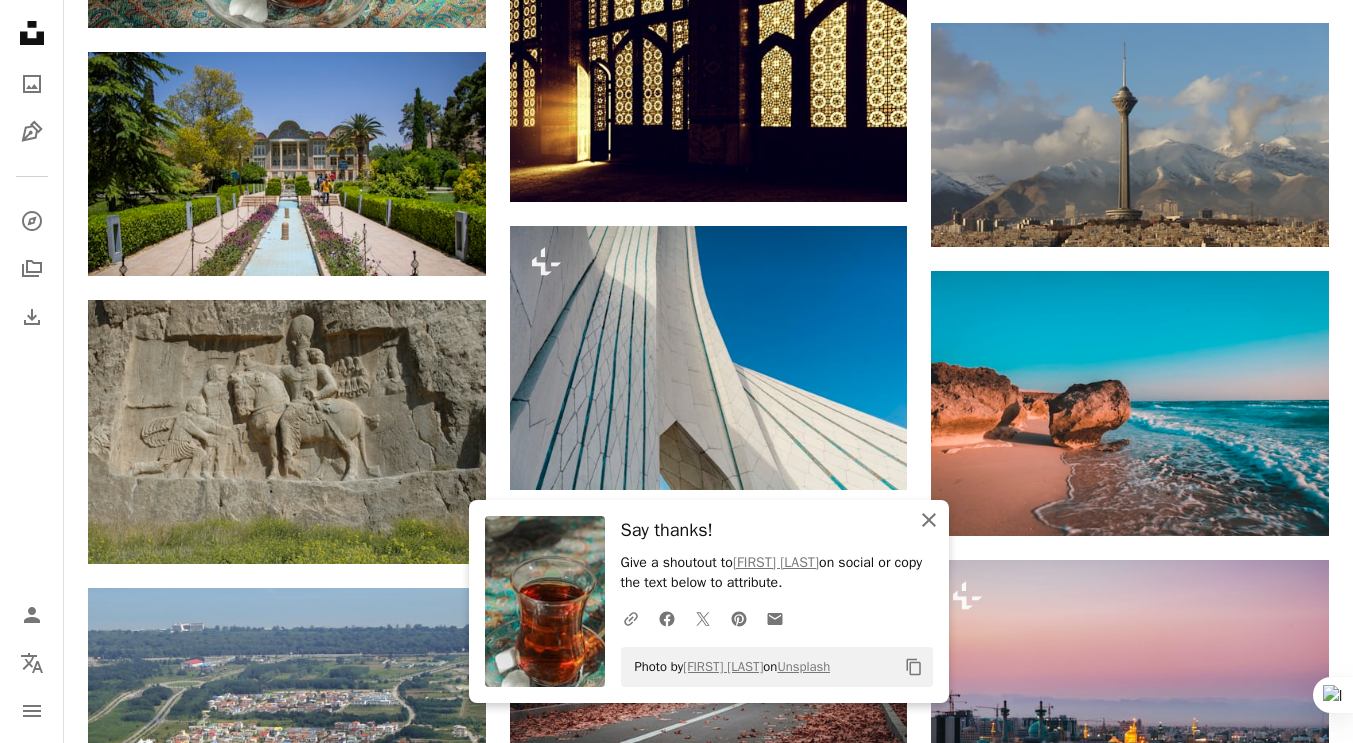 click on "An X shape" 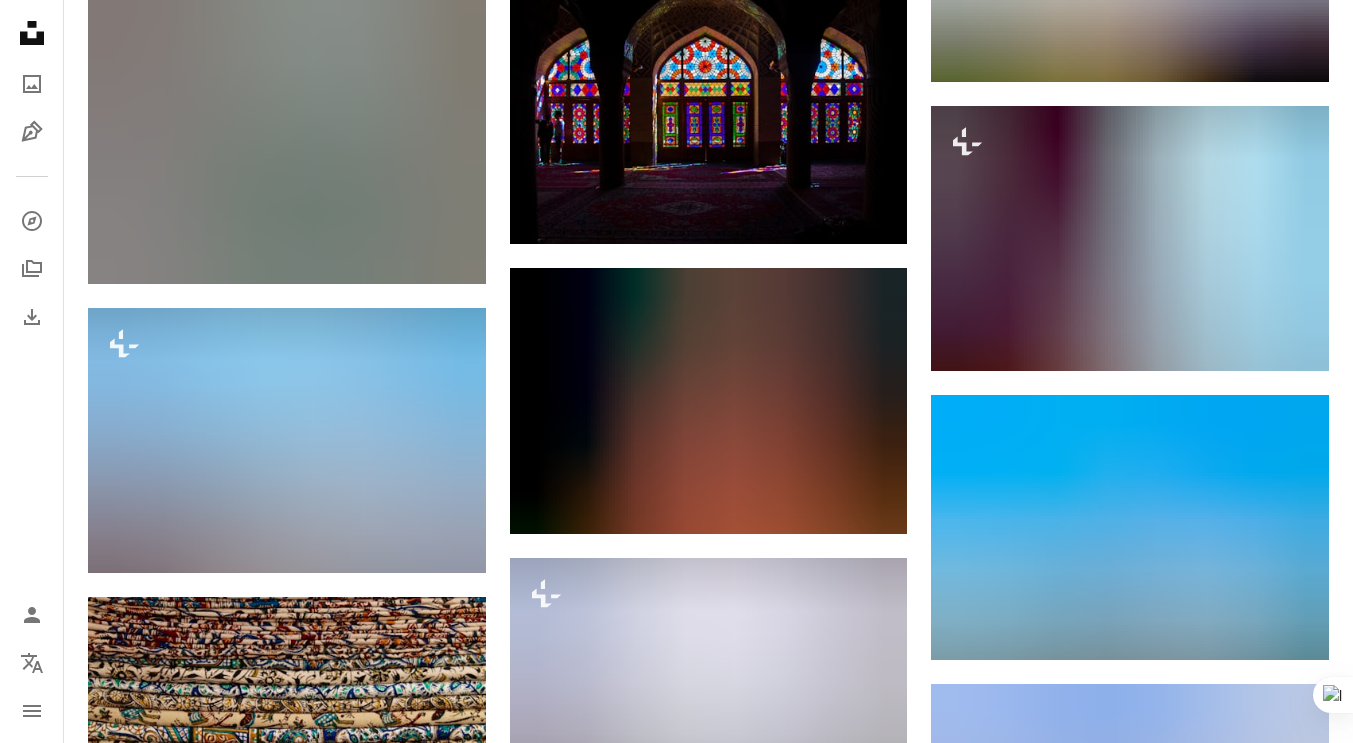 scroll, scrollTop: 15666, scrollLeft: 0, axis: vertical 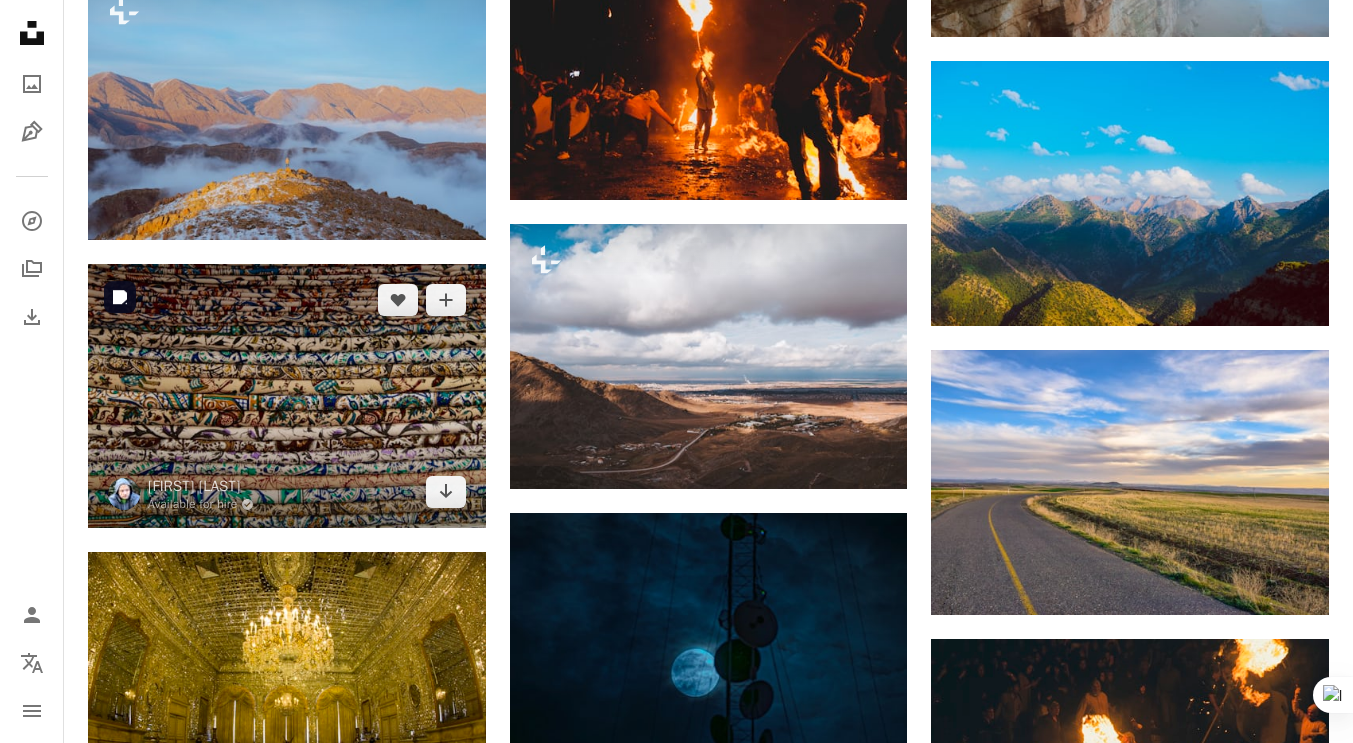 click at bounding box center [287, 396] 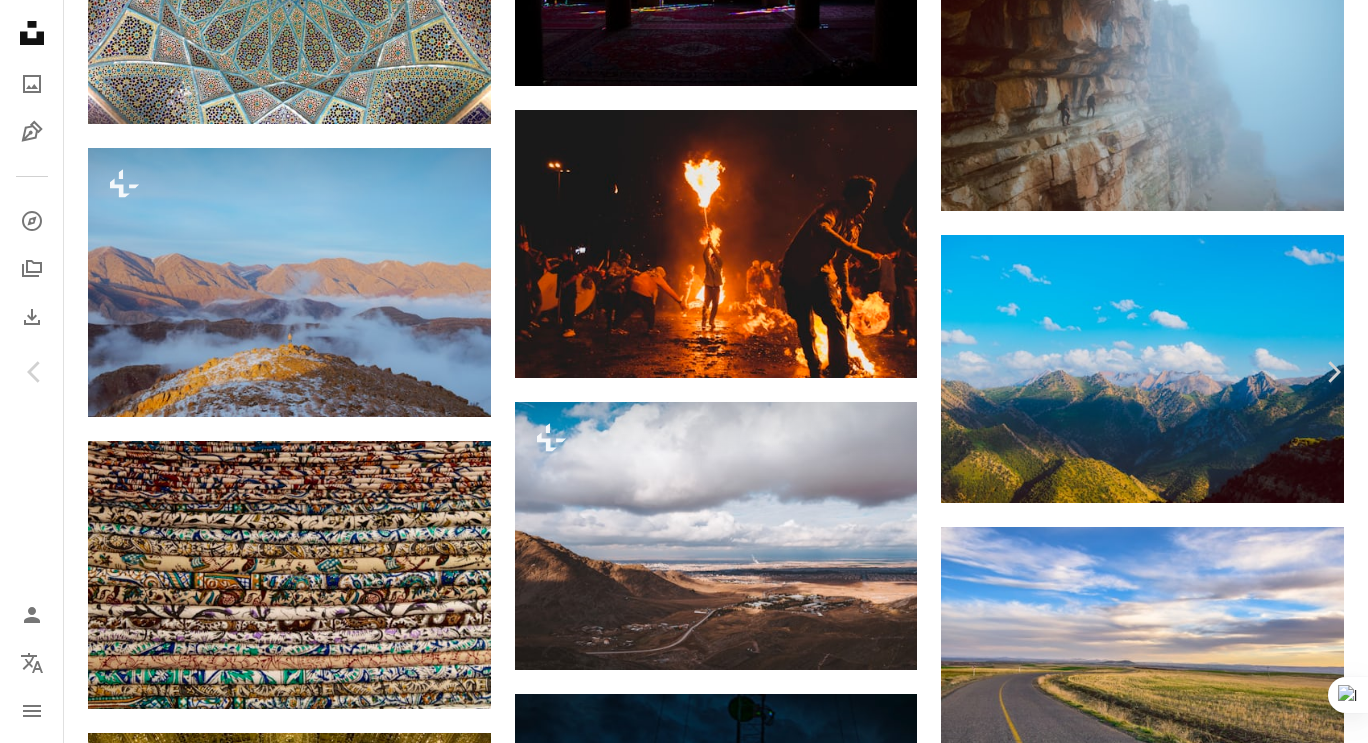 click on "Chevron down" 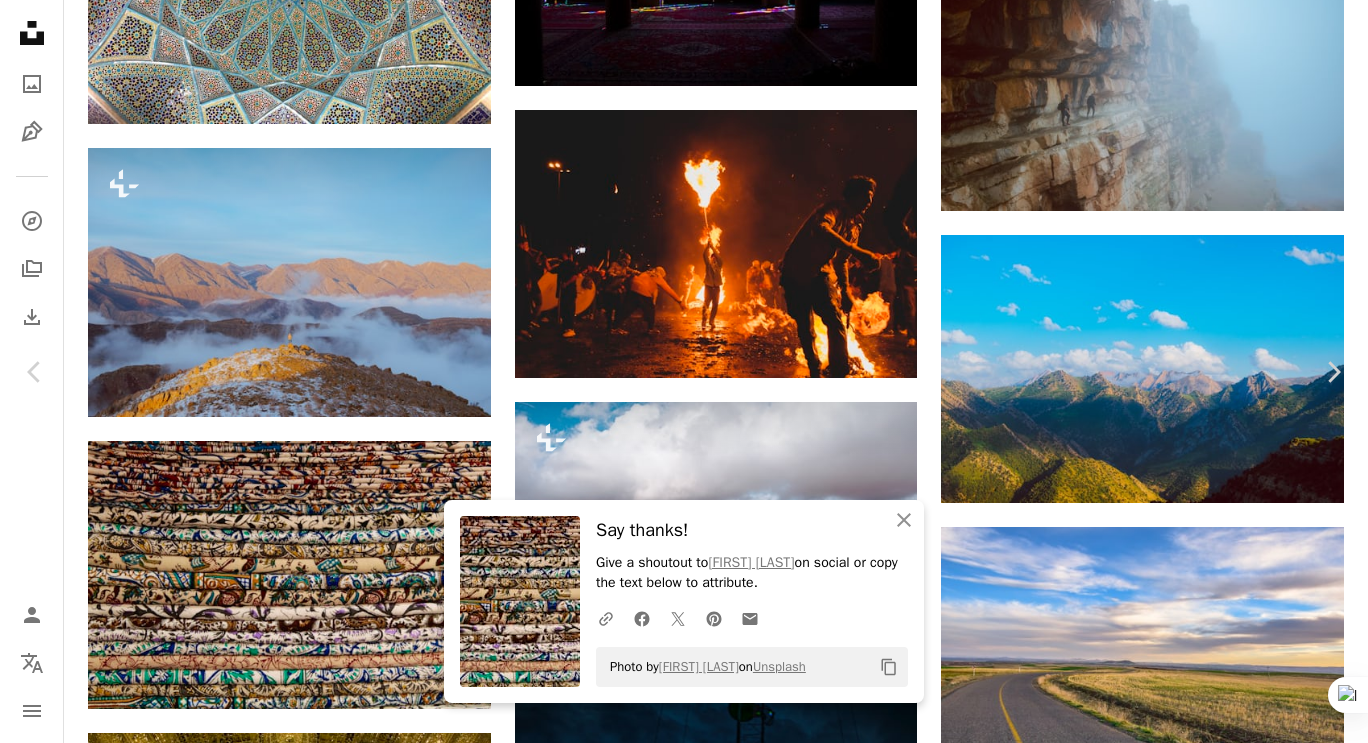 click on "An X shape" at bounding box center (20, 20) 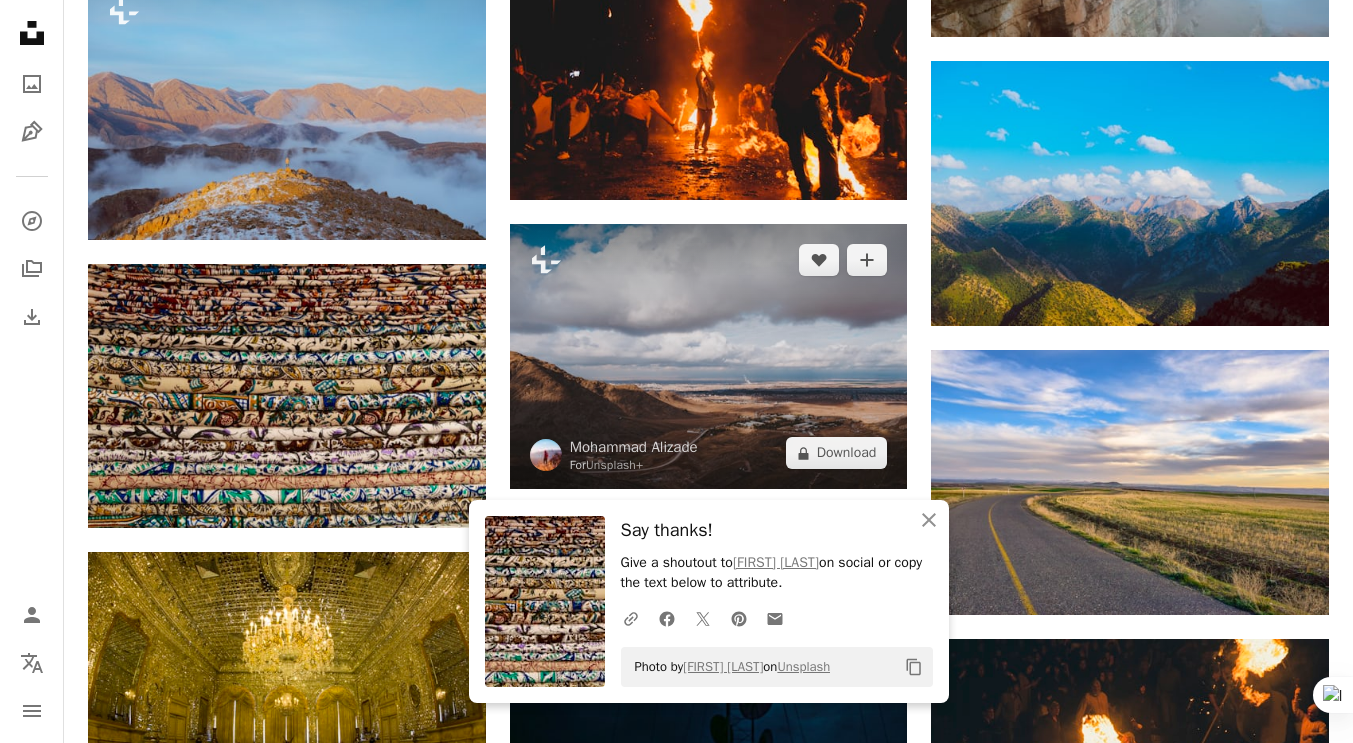 scroll, scrollTop: 16000, scrollLeft: 0, axis: vertical 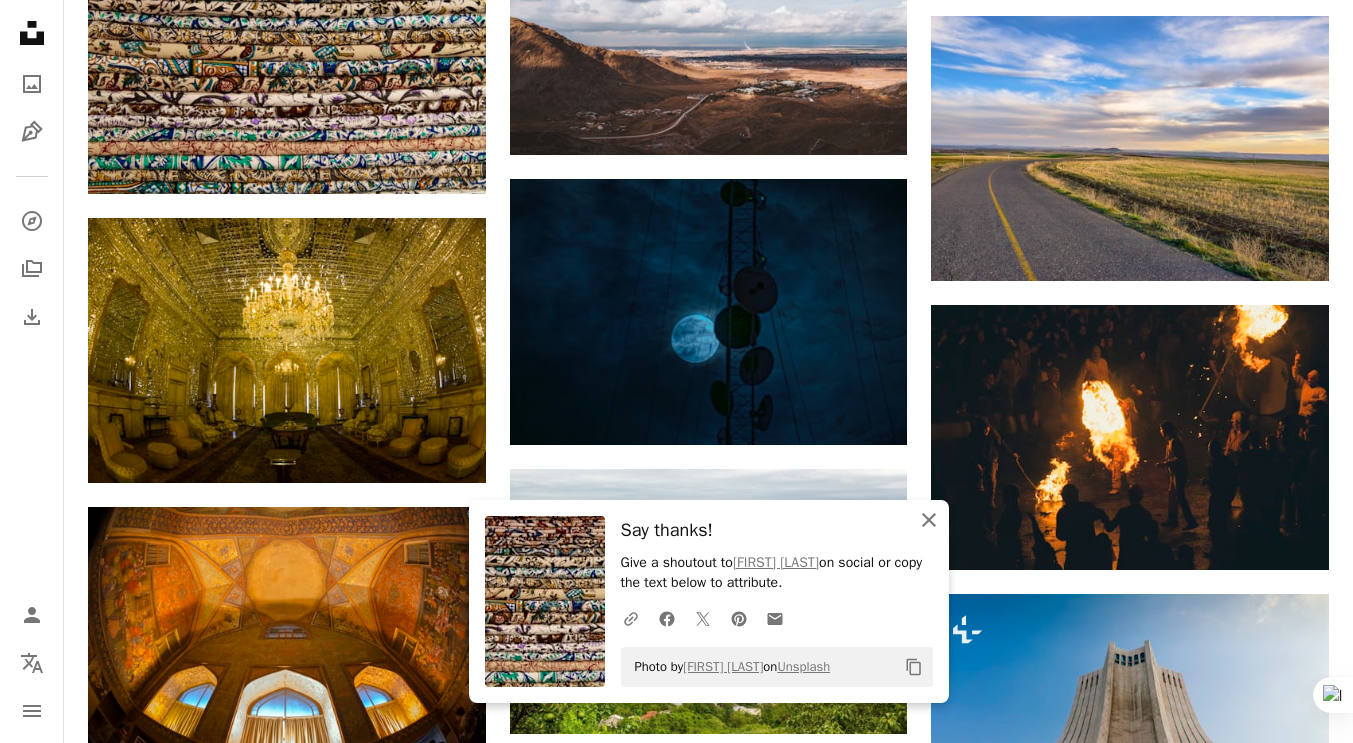 click on "An X shape" 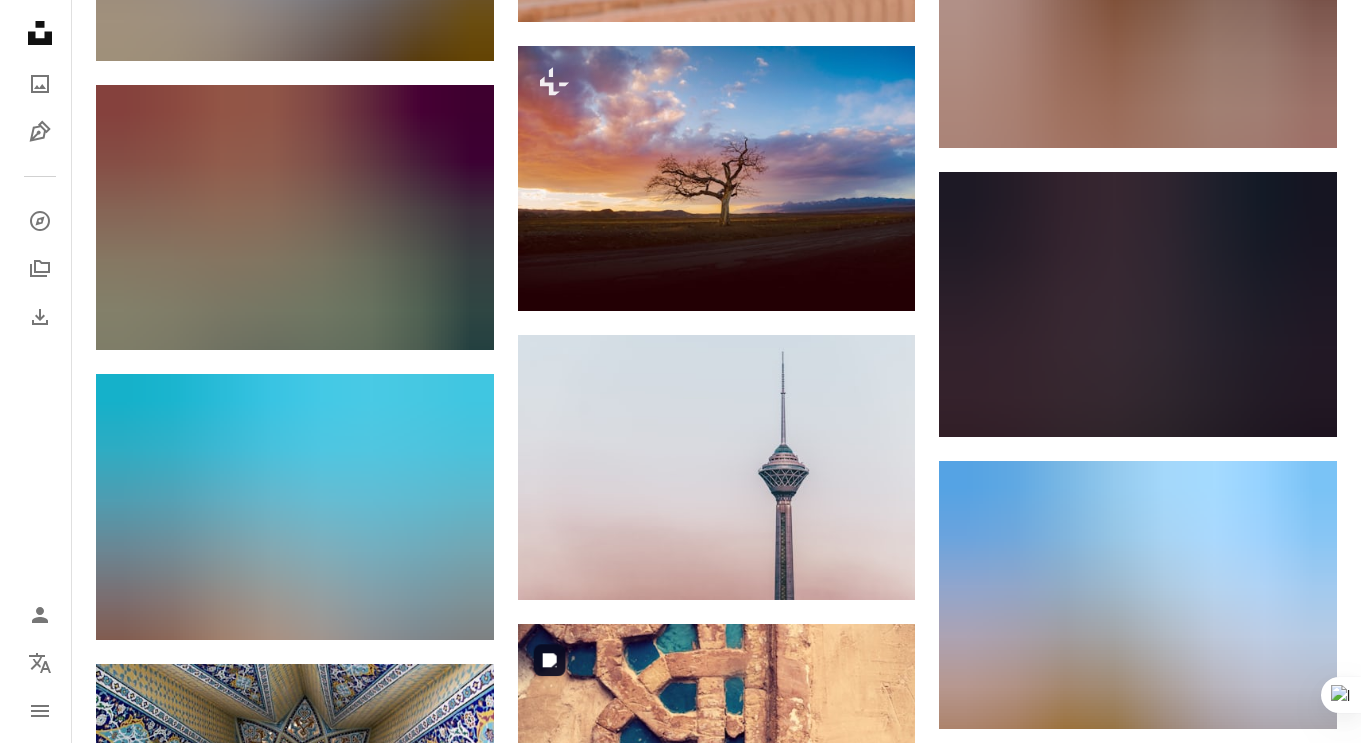 scroll, scrollTop: 16666, scrollLeft: 0, axis: vertical 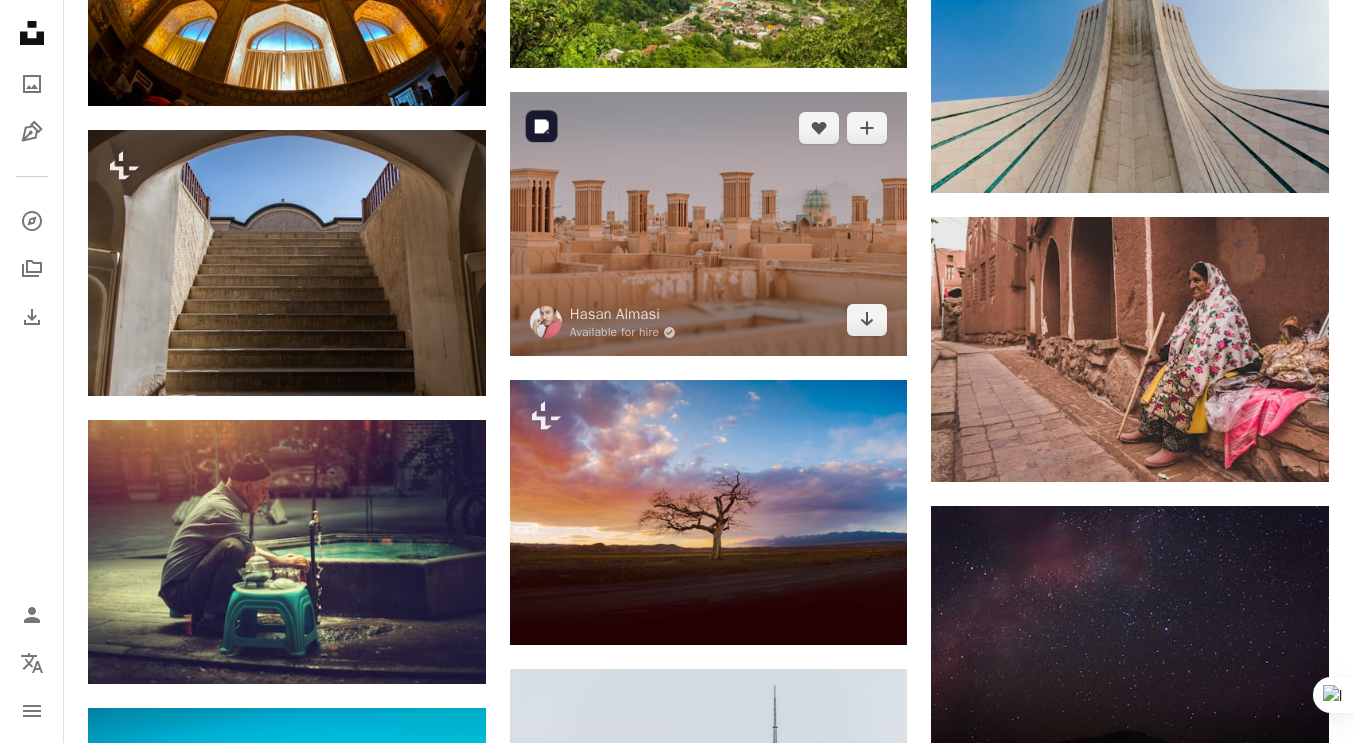 click at bounding box center (709, 224) 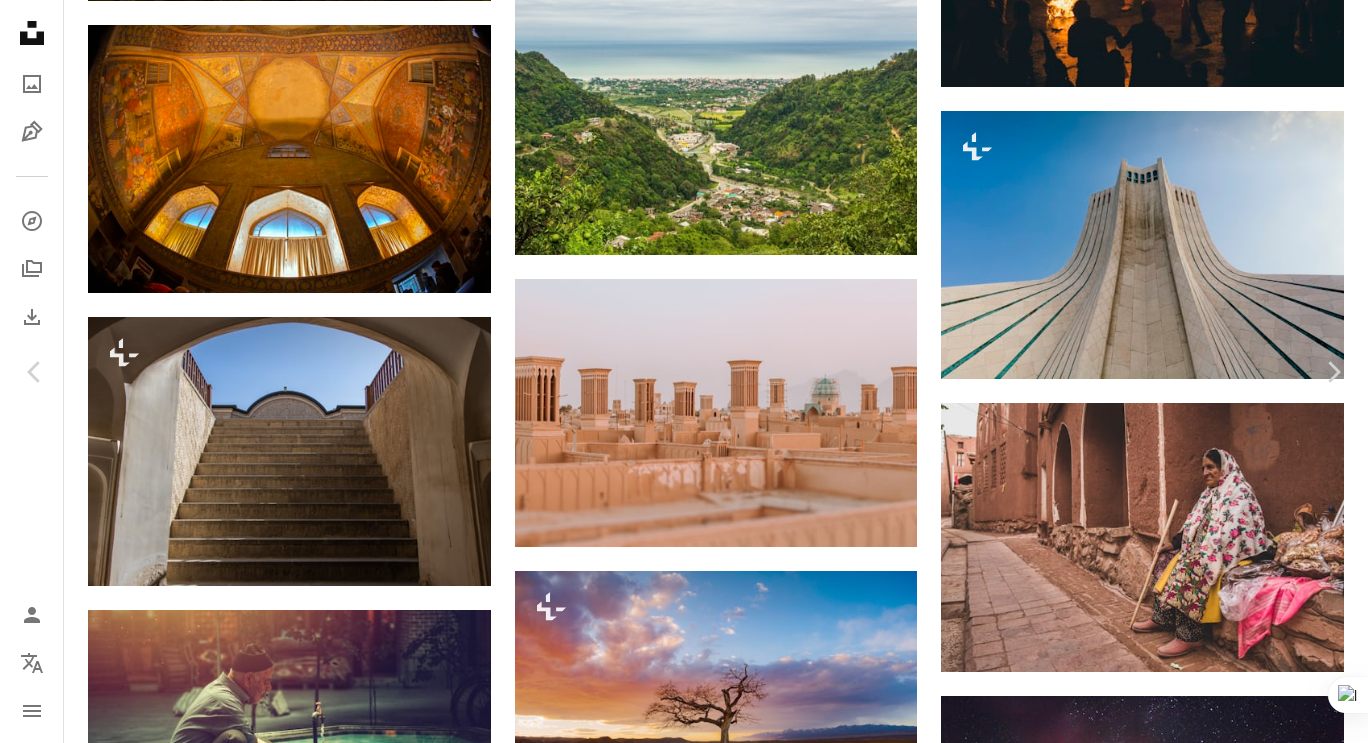 click on "Chevron down" 